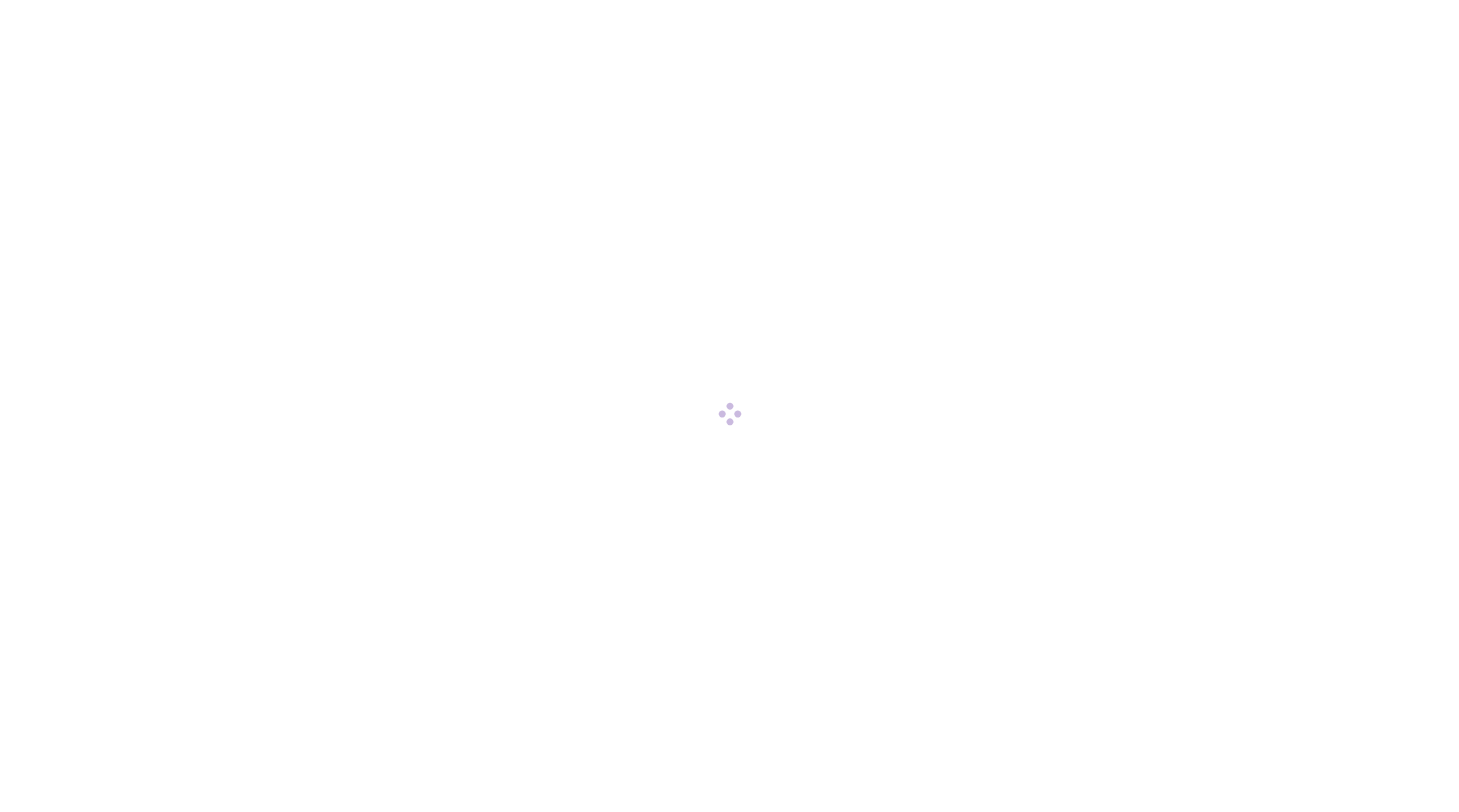 scroll, scrollTop: 0, scrollLeft: 0, axis: both 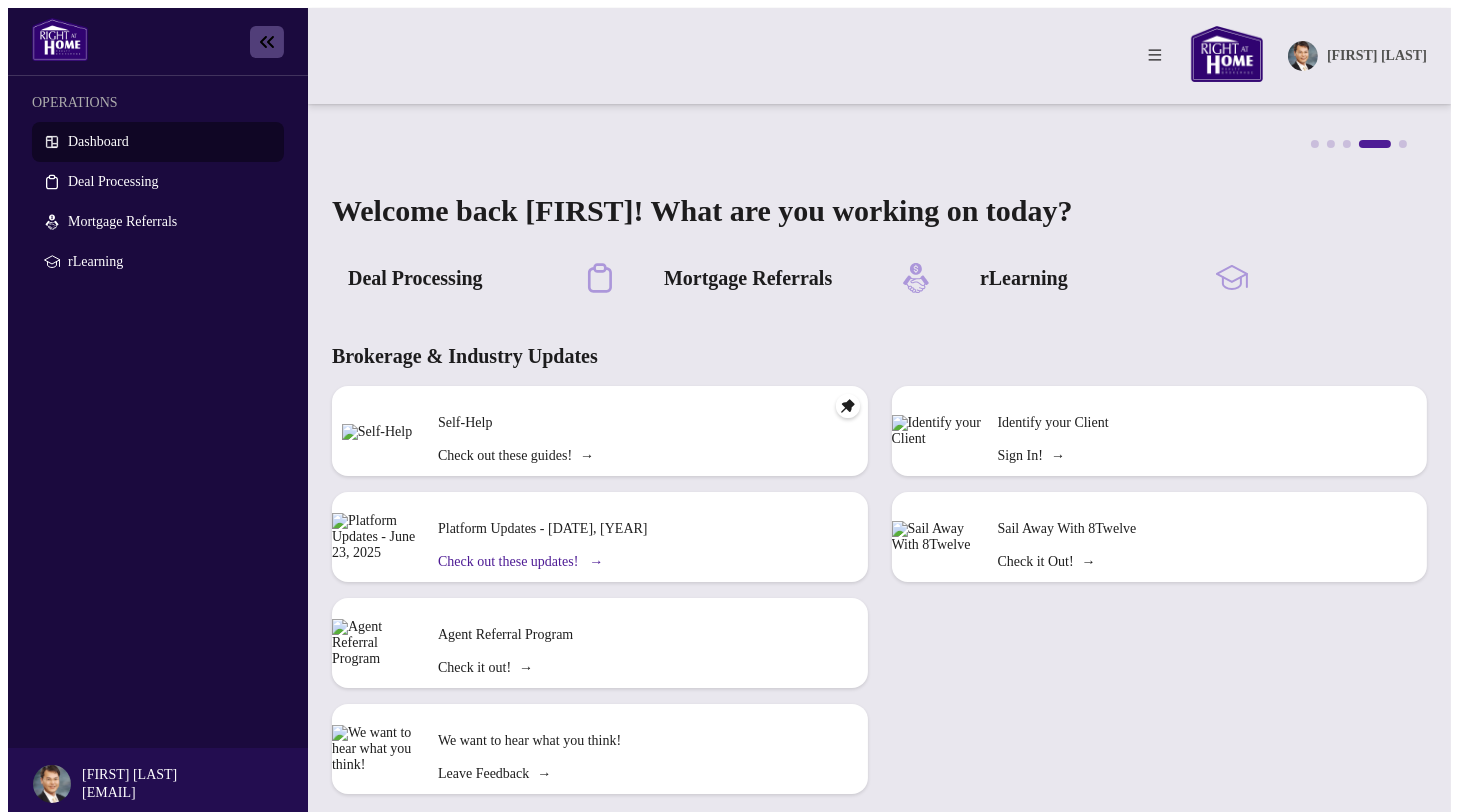 click on "Check out these updates! →" at bounding box center [516, 456] 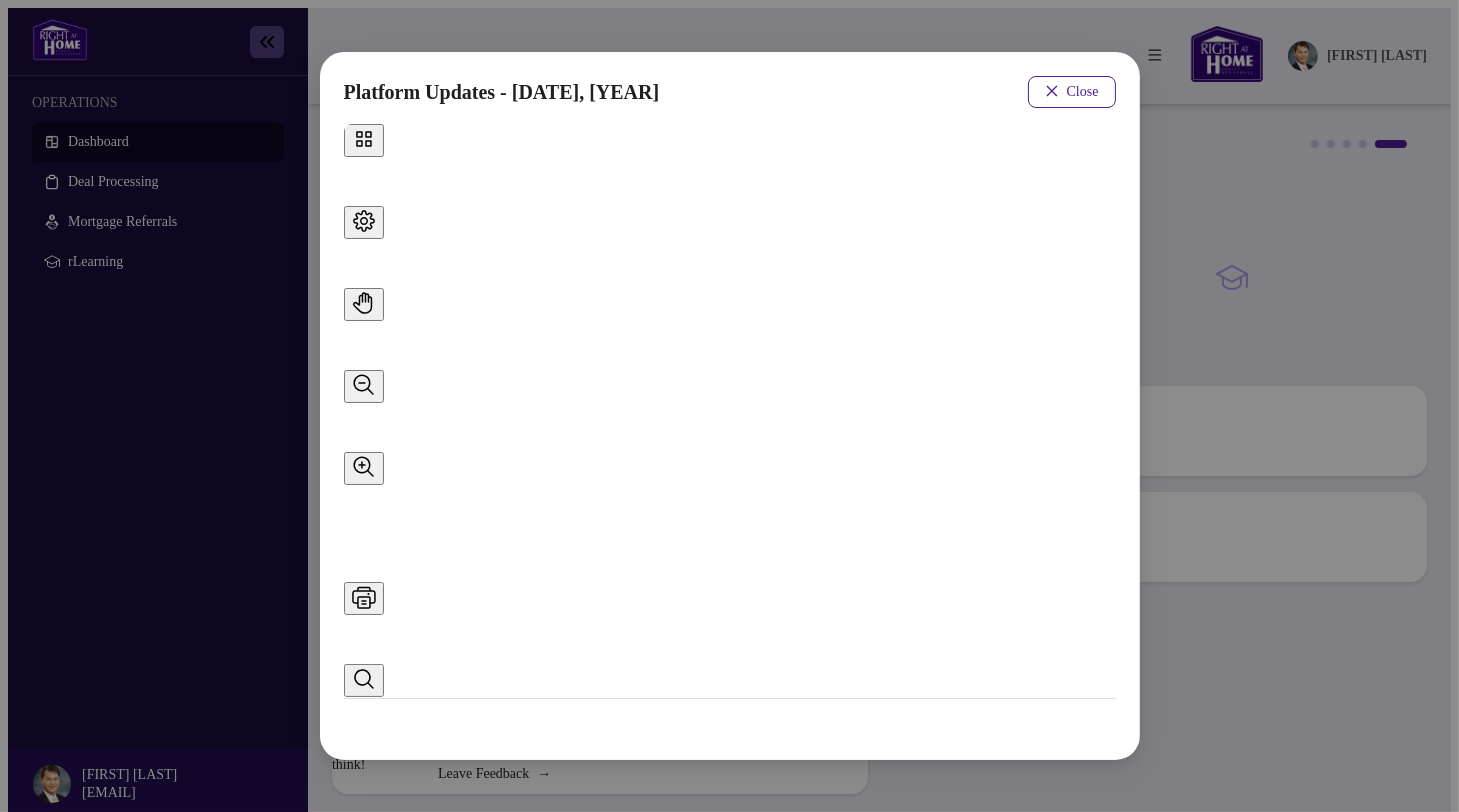 scroll, scrollTop: 502, scrollLeft: 0, axis: vertical 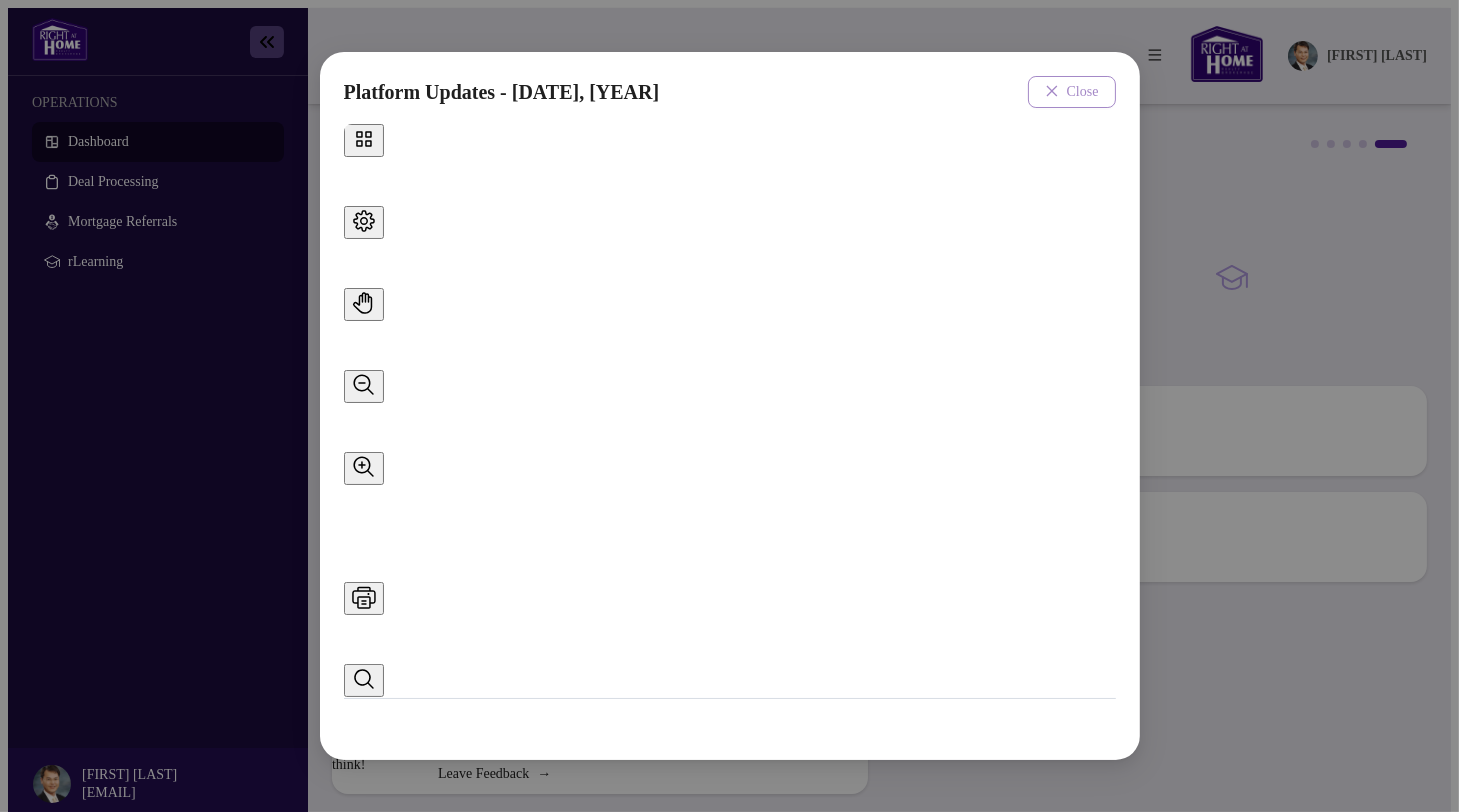 click on "Close" at bounding box center (1083, 92) 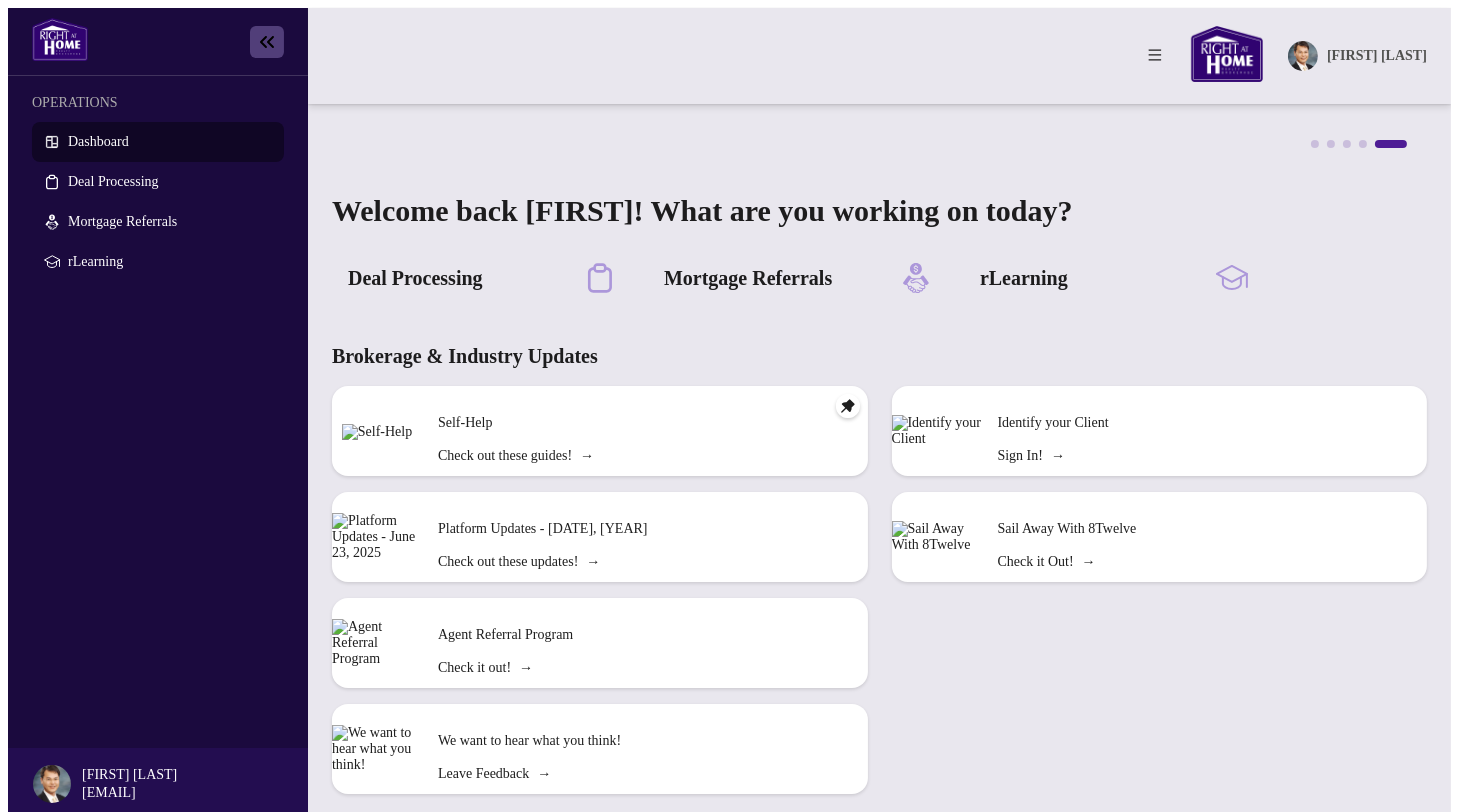 scroll, scrollTop: 0, scrollLeft: 0, axis: both 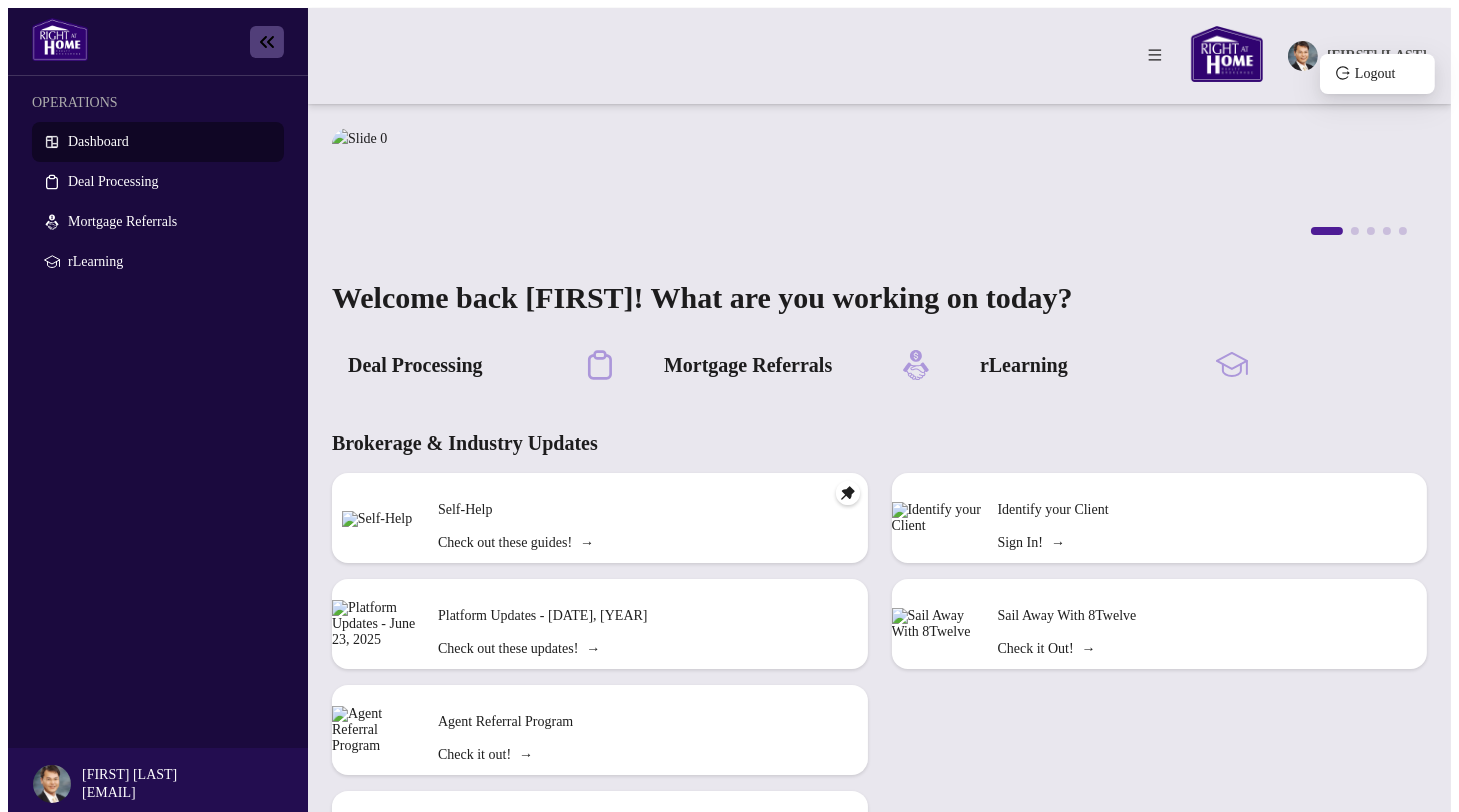 click on "[FIRST] [LAST]" at bounding box center (1377, 56) 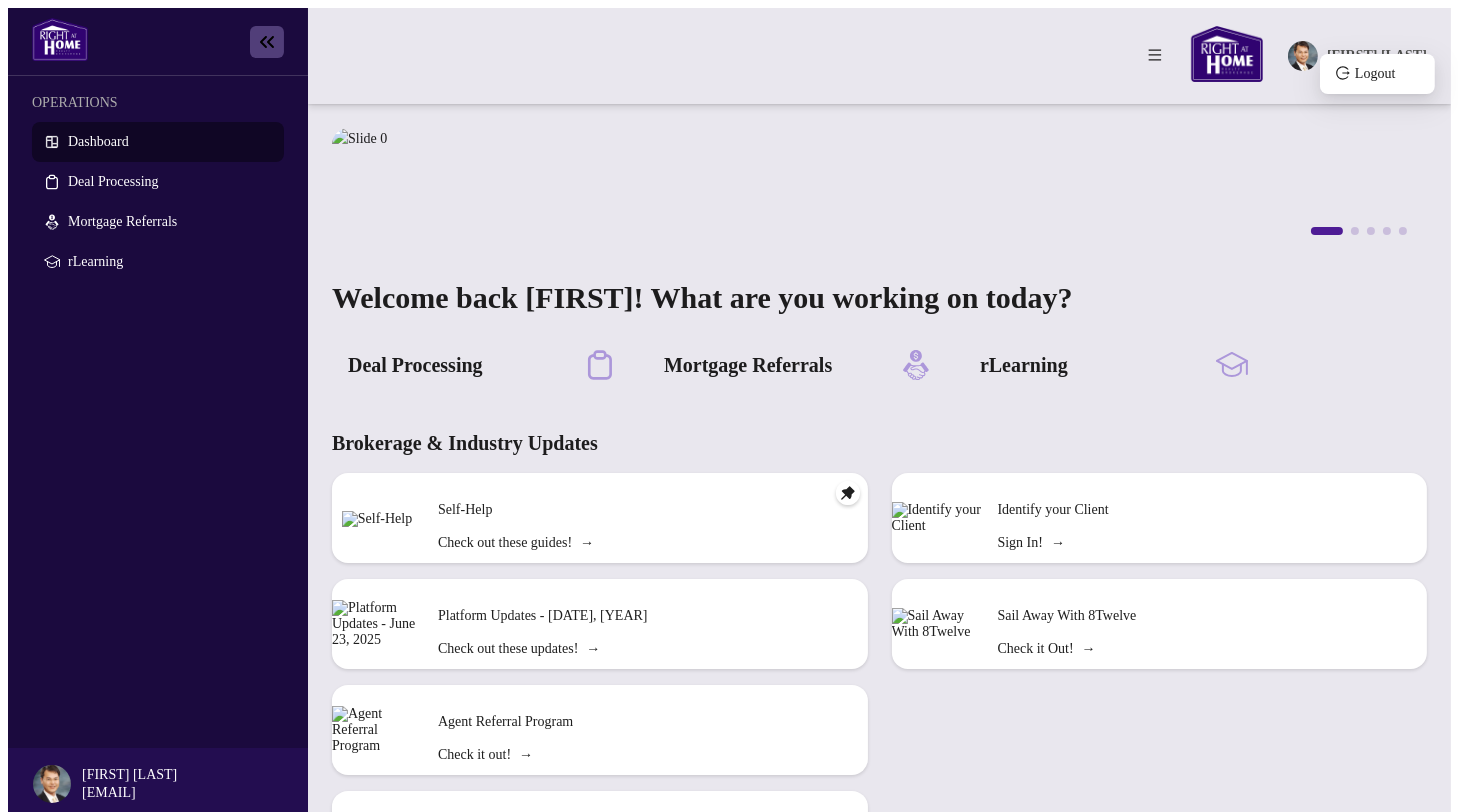 click at bounding box center (1303, 56) 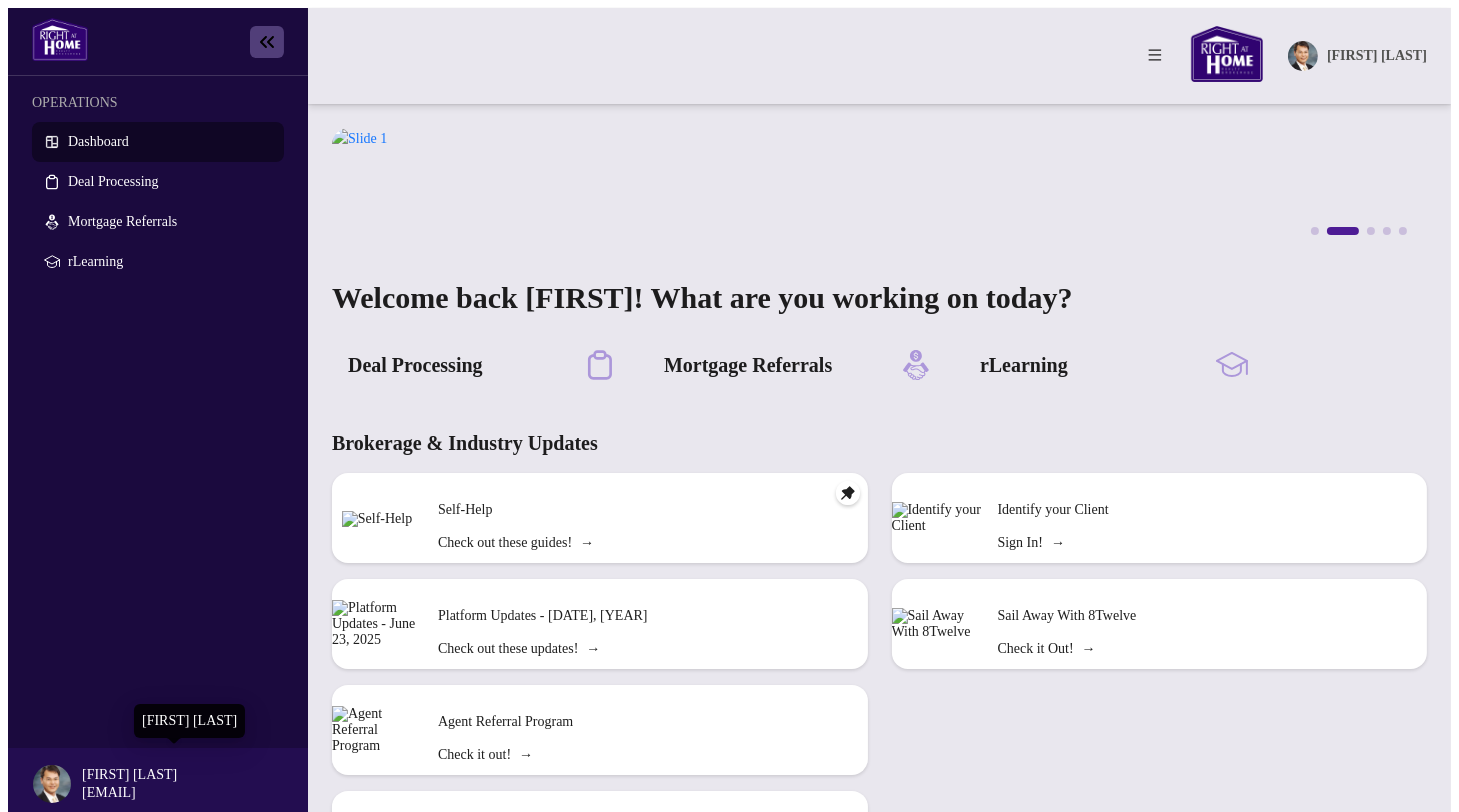 click on "[FIRST] [LAST]" at bounding box center (182, 775) 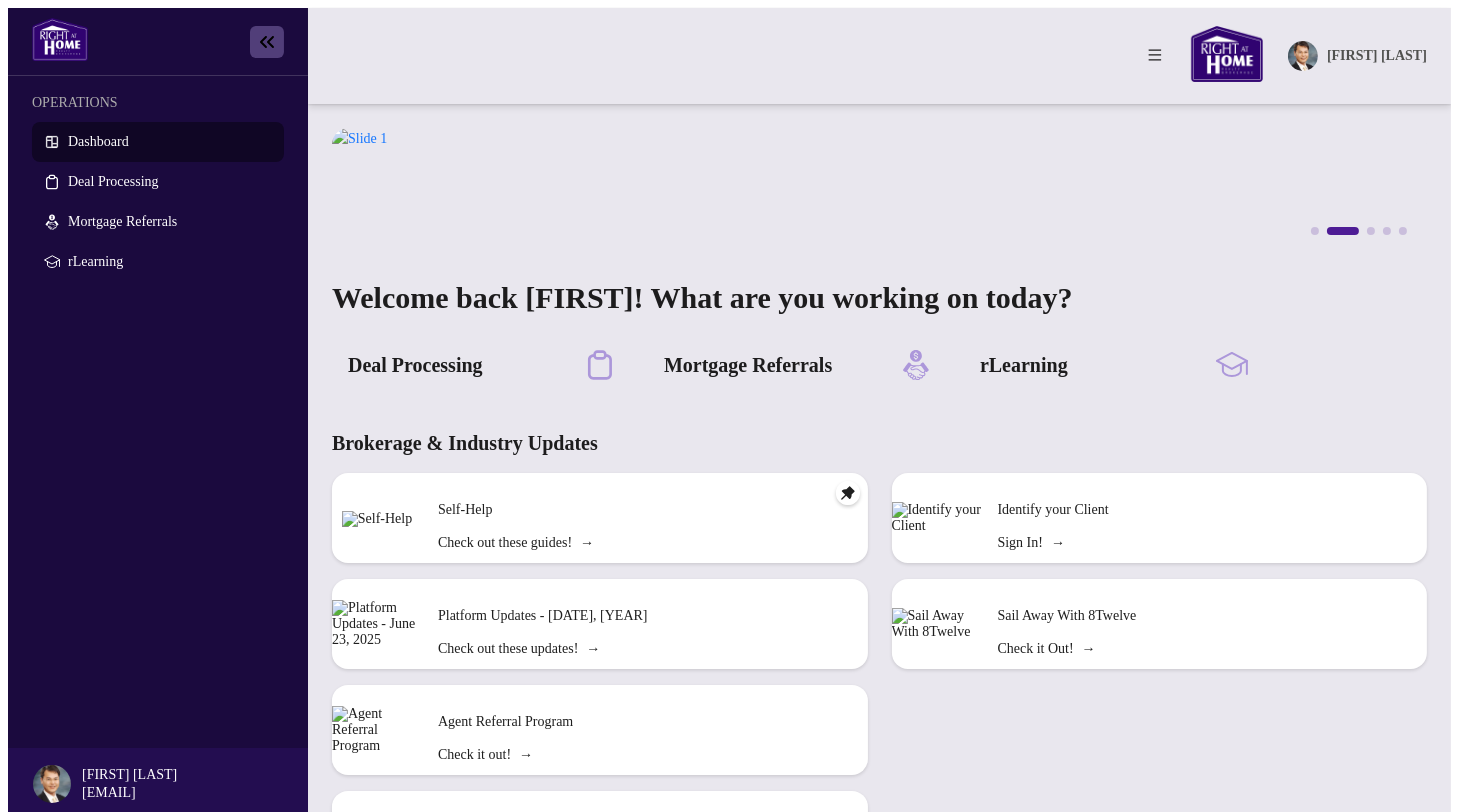 click at bounding box center [267, 42] 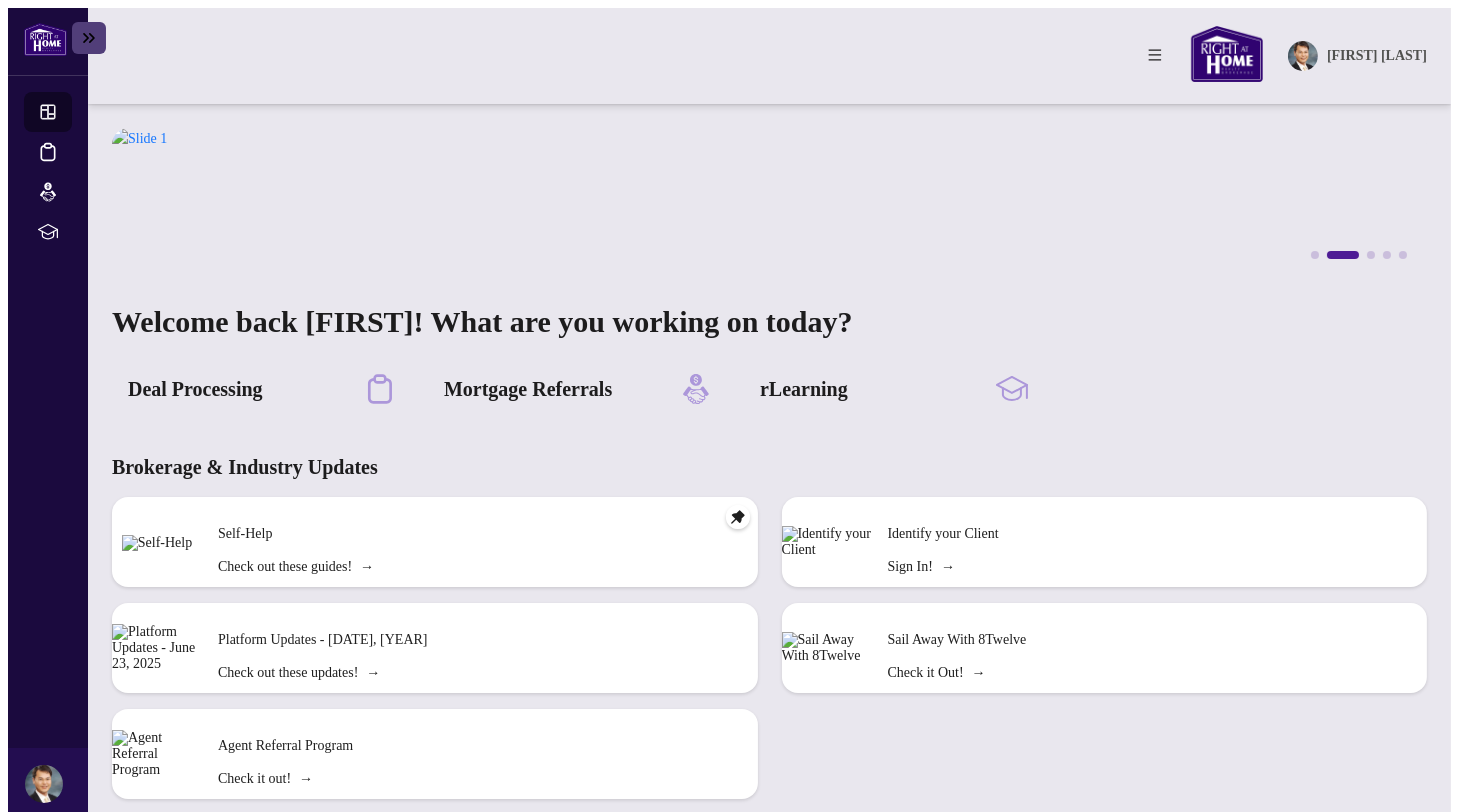 click at bounding box center [89, 38] 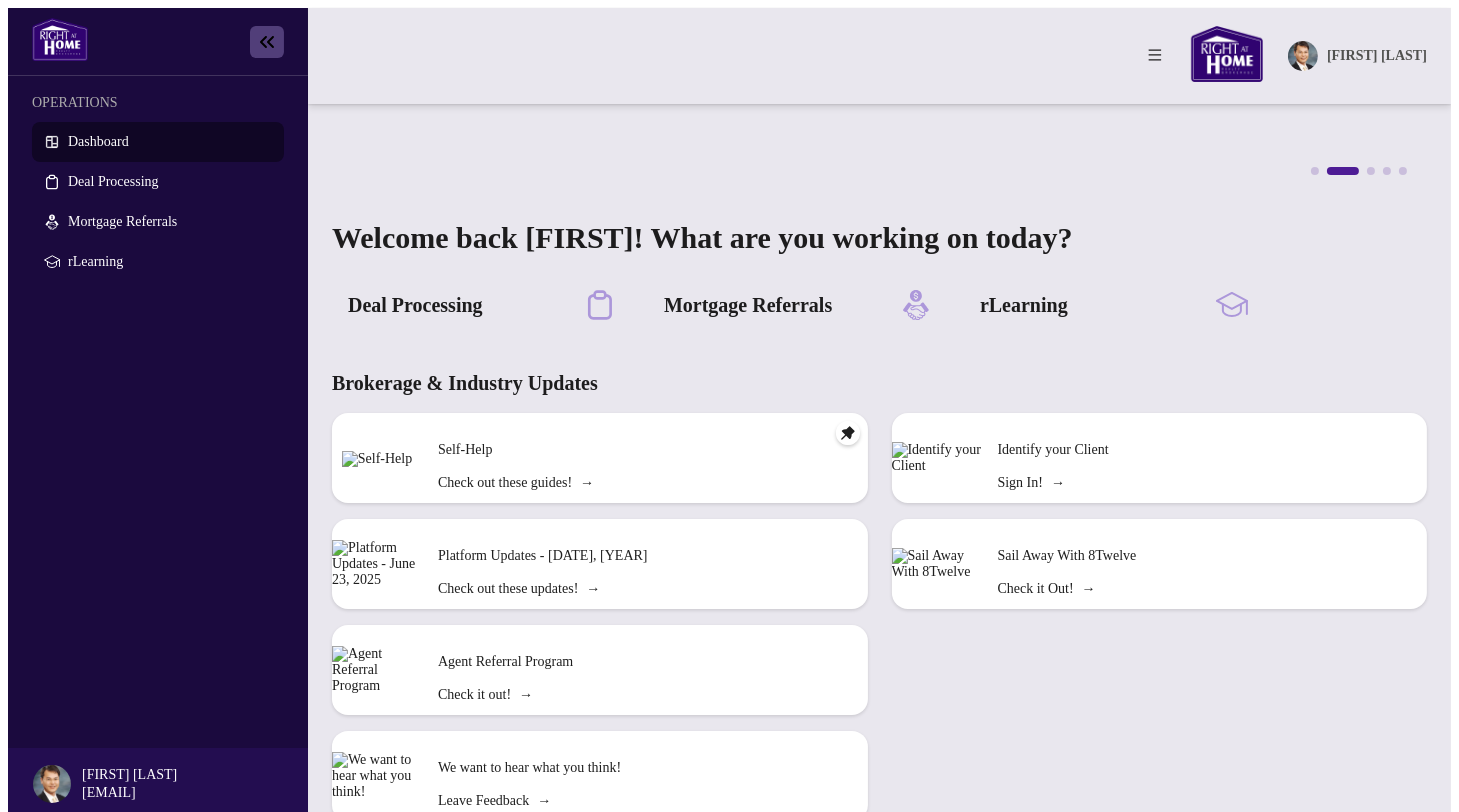 scroll, scrollTop: 87, scrollLeft: 0, axis: vertical 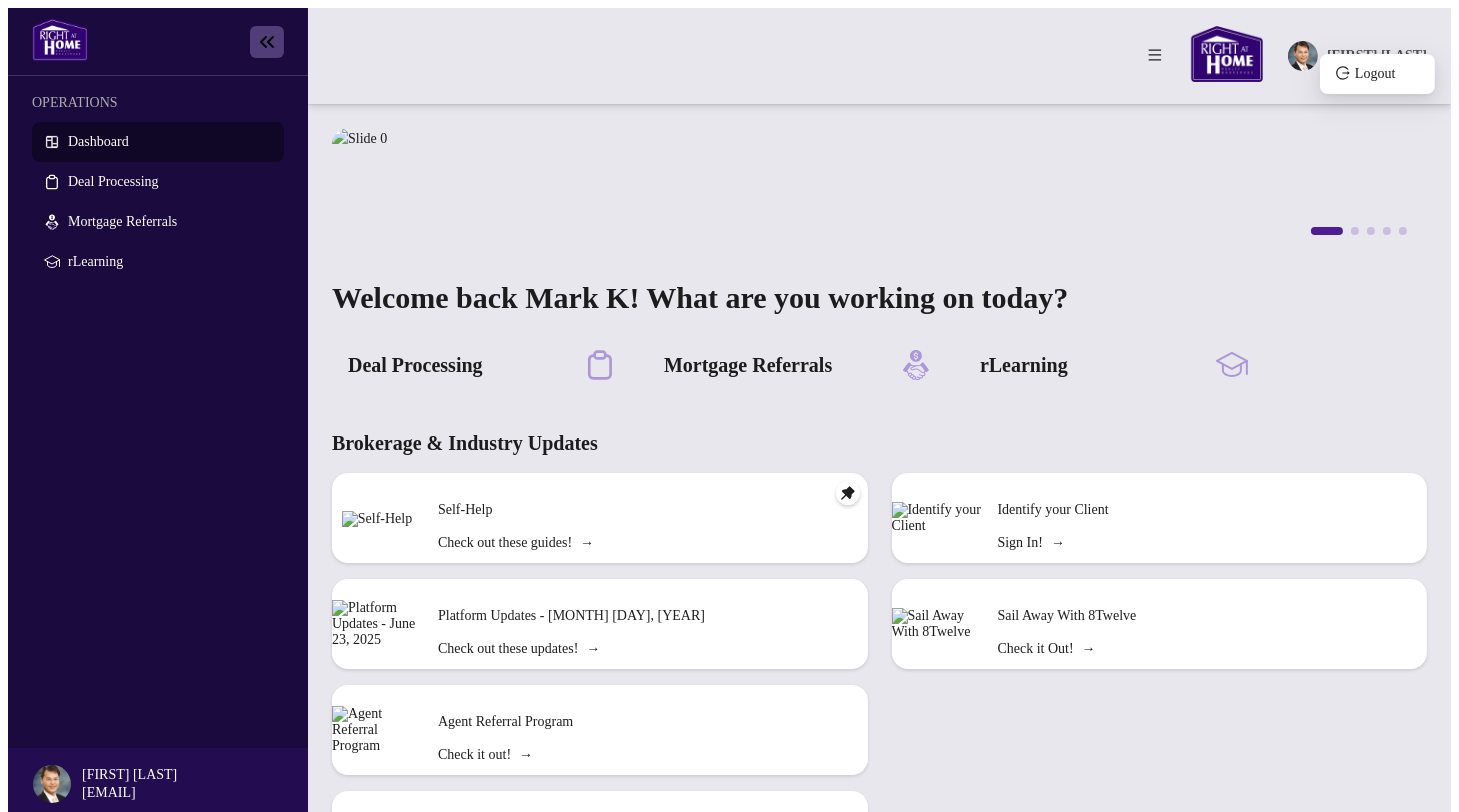 click at bounding box center (1303, 56) 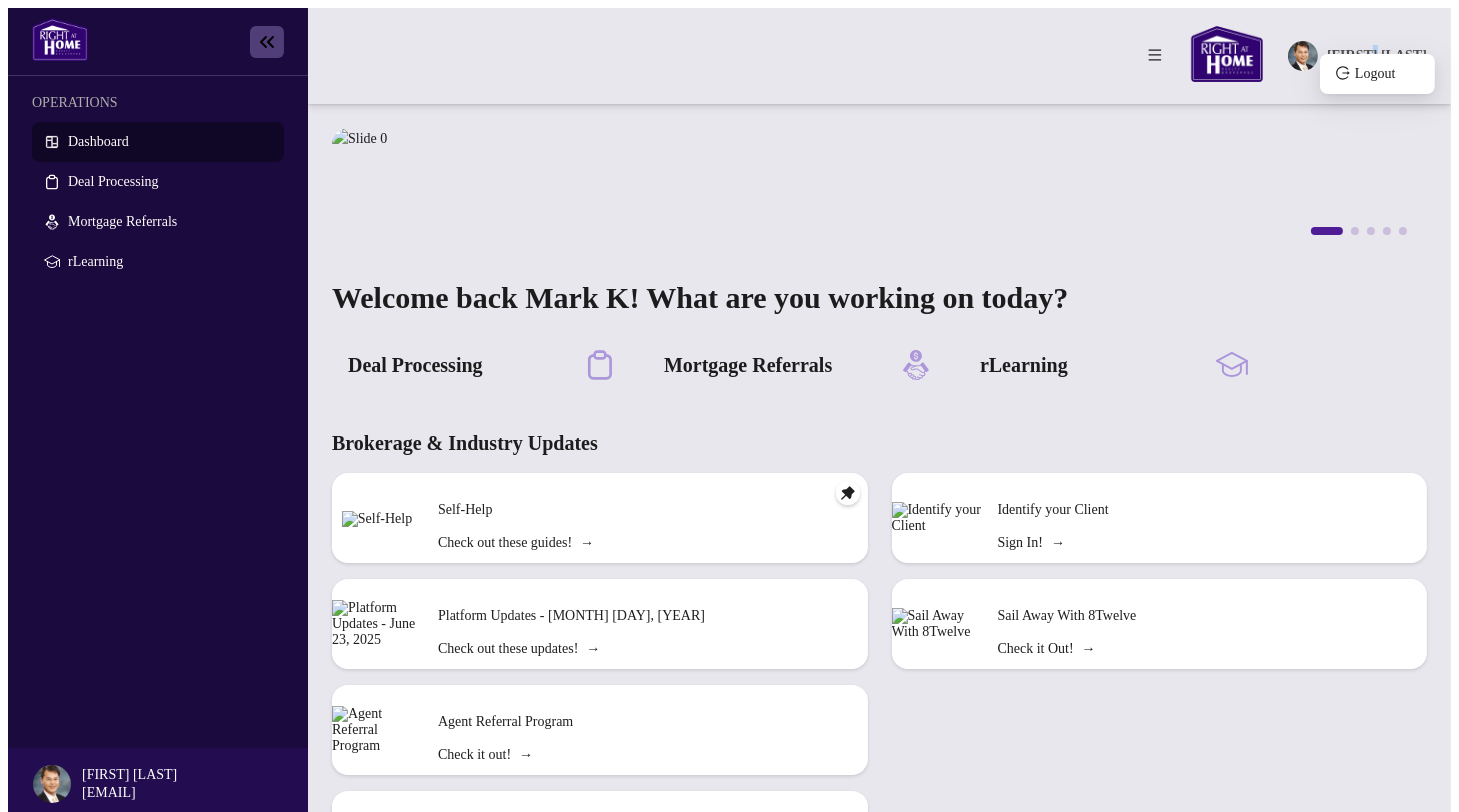 click on "[FIRST] [LAST]" at bounding box center [1377, 56] 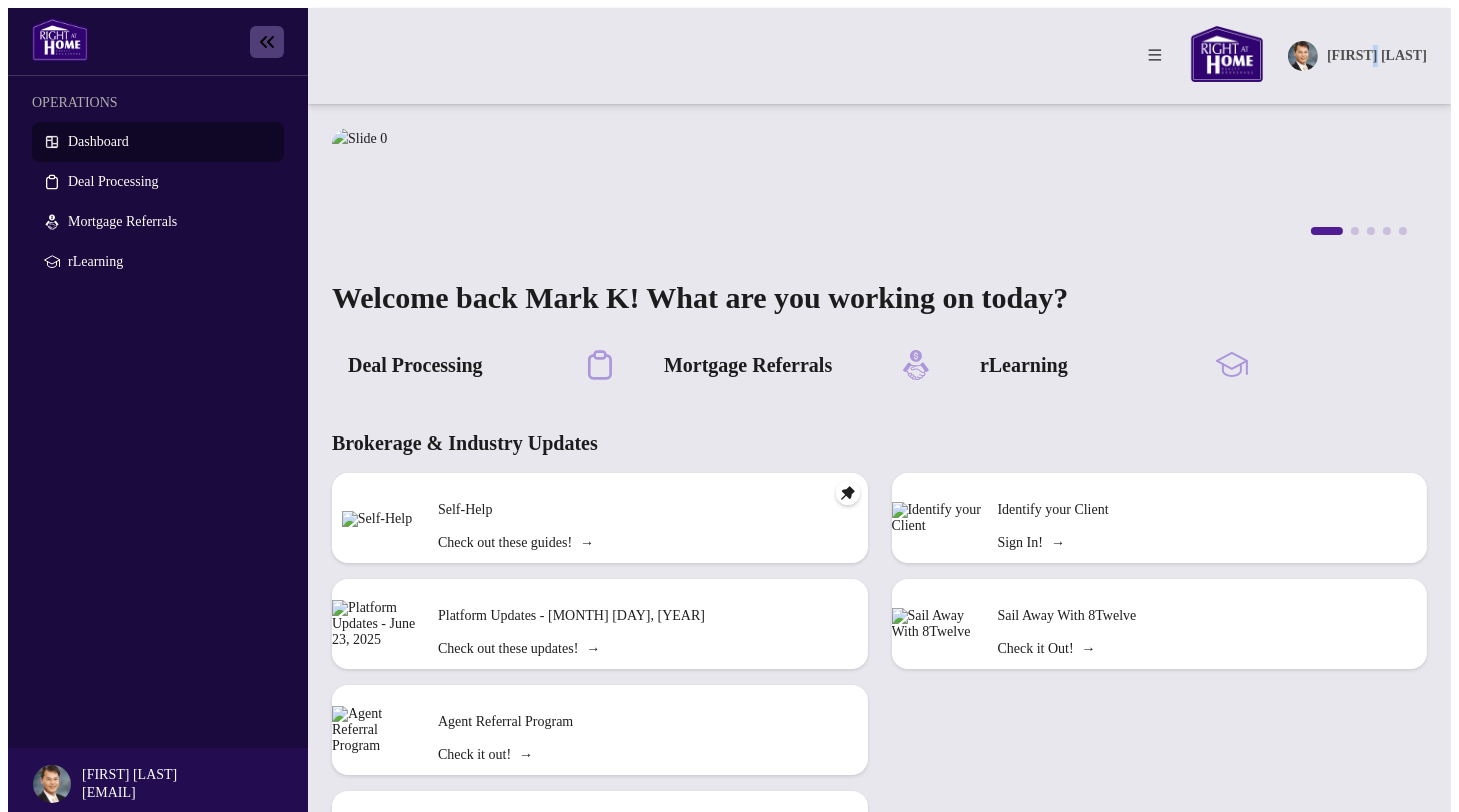 scroll, scrollTop: 87, scrollLeft: 0, axis: vertical 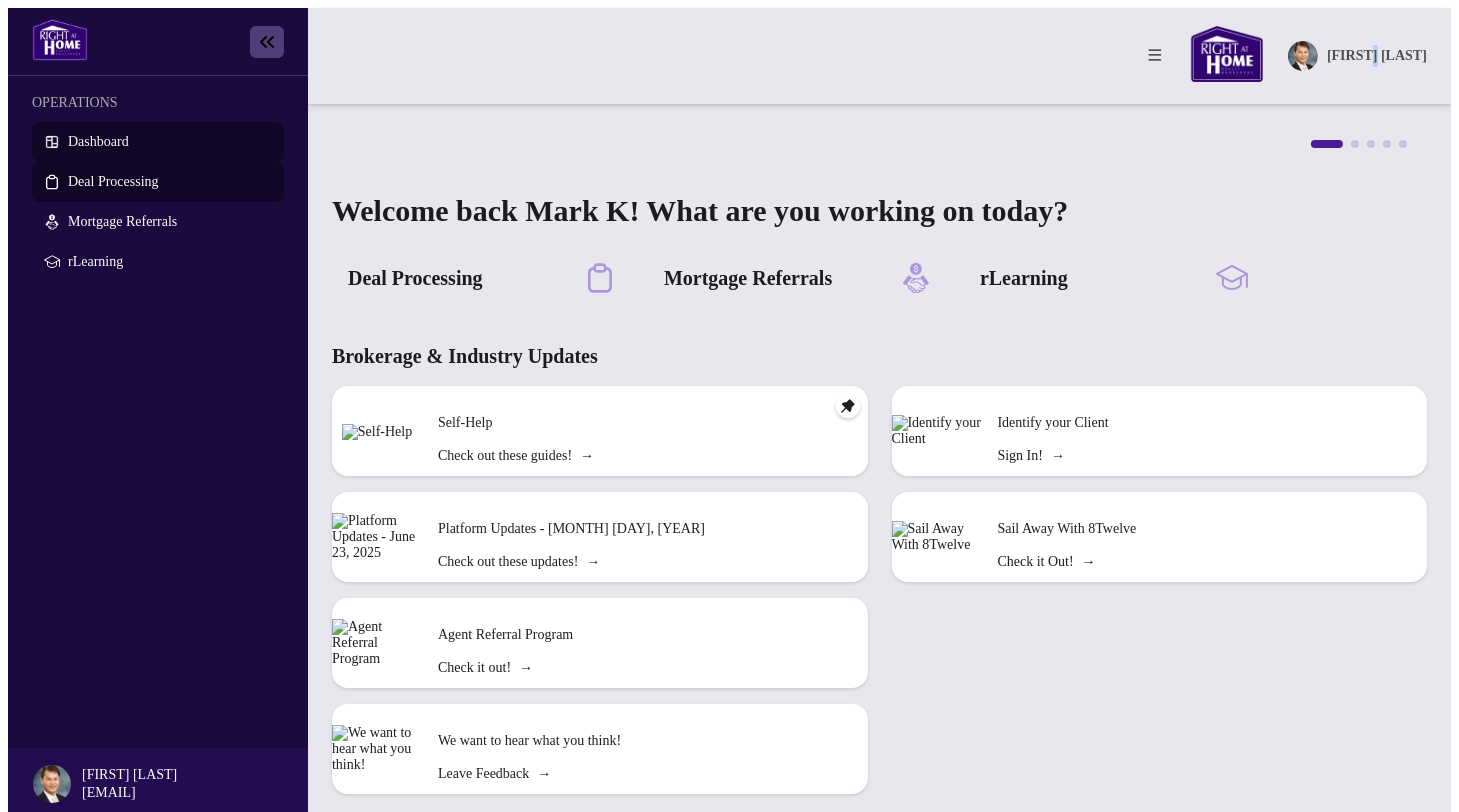 click on "Deal Processing" at bounding box center (113, 181) 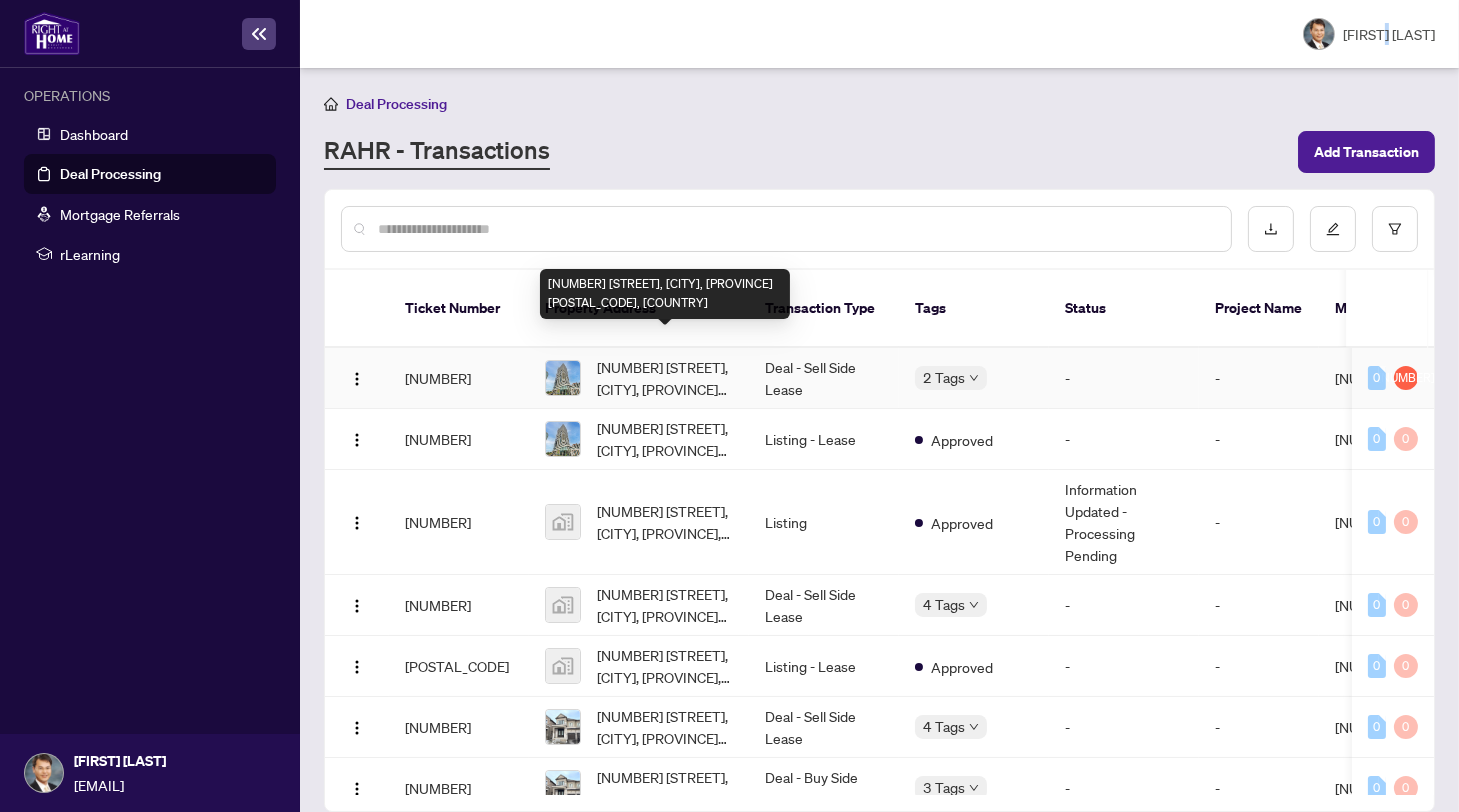 click on "[NUMBER] [STREET], [CITY], [PROVINCE] [POSTAL_CODE], [COUNTRY]" at bounding box center (665, 378) 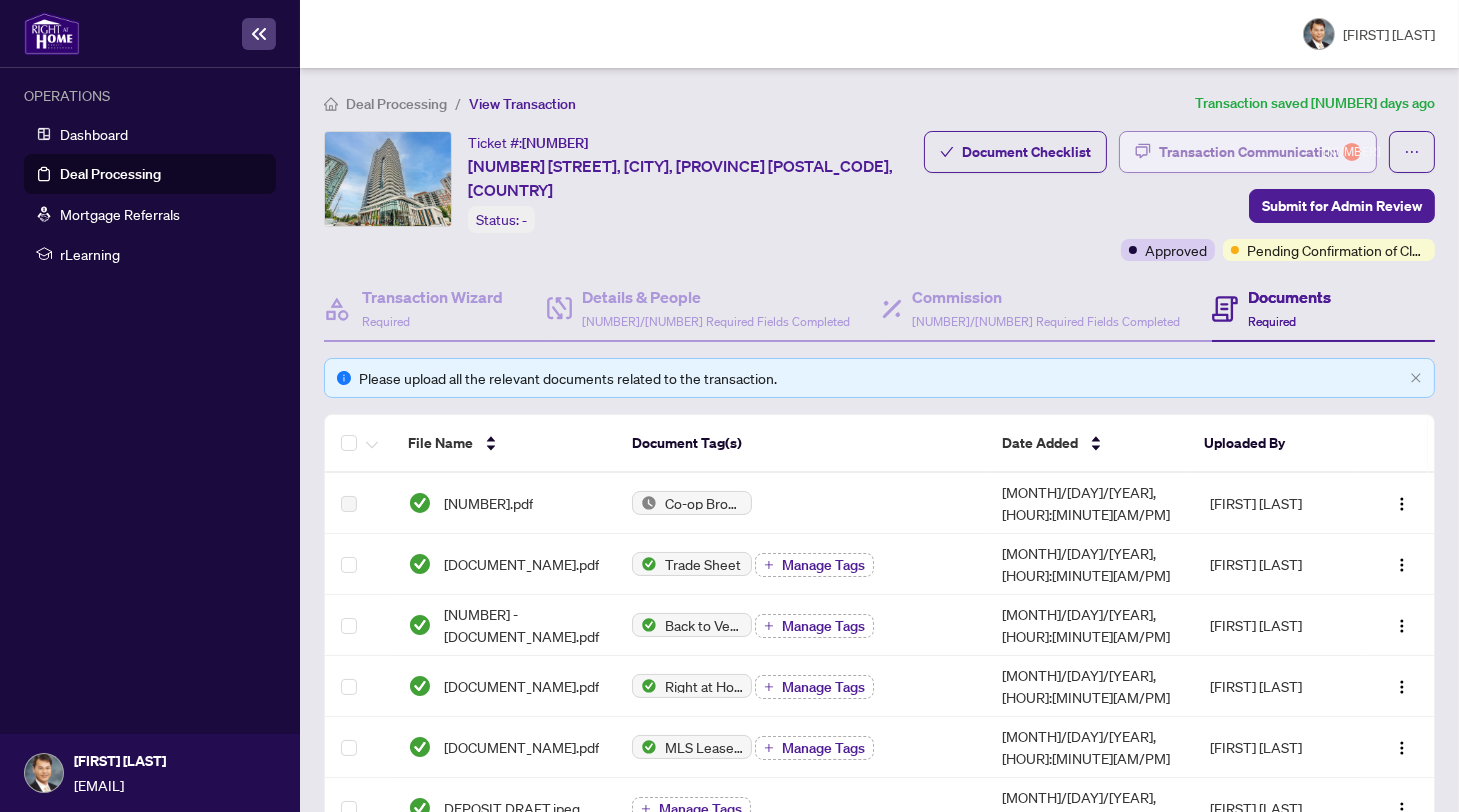click on "Transaction Communication 1" at bounding box center (1260, 152) 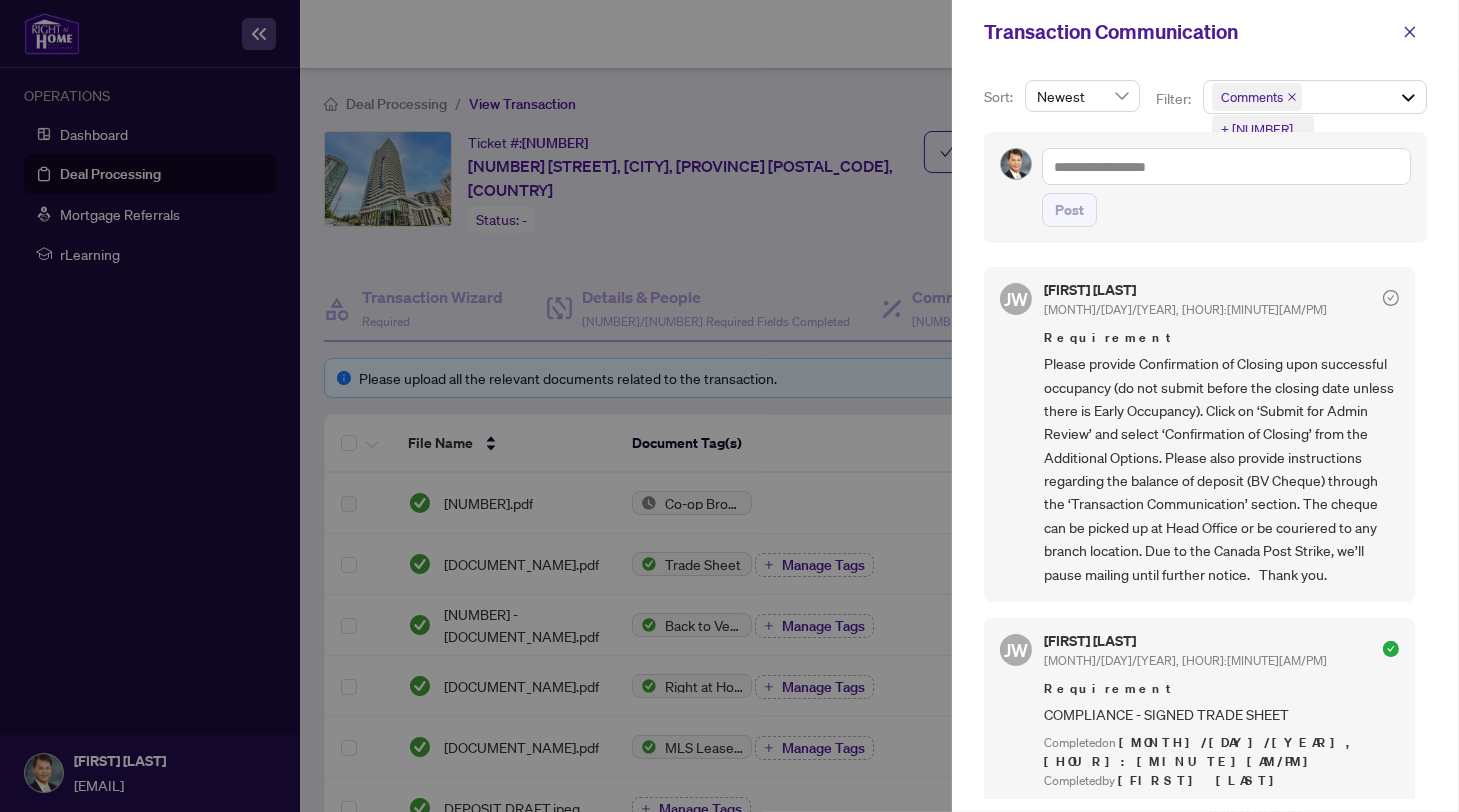 click at bounding box center (729, 406) 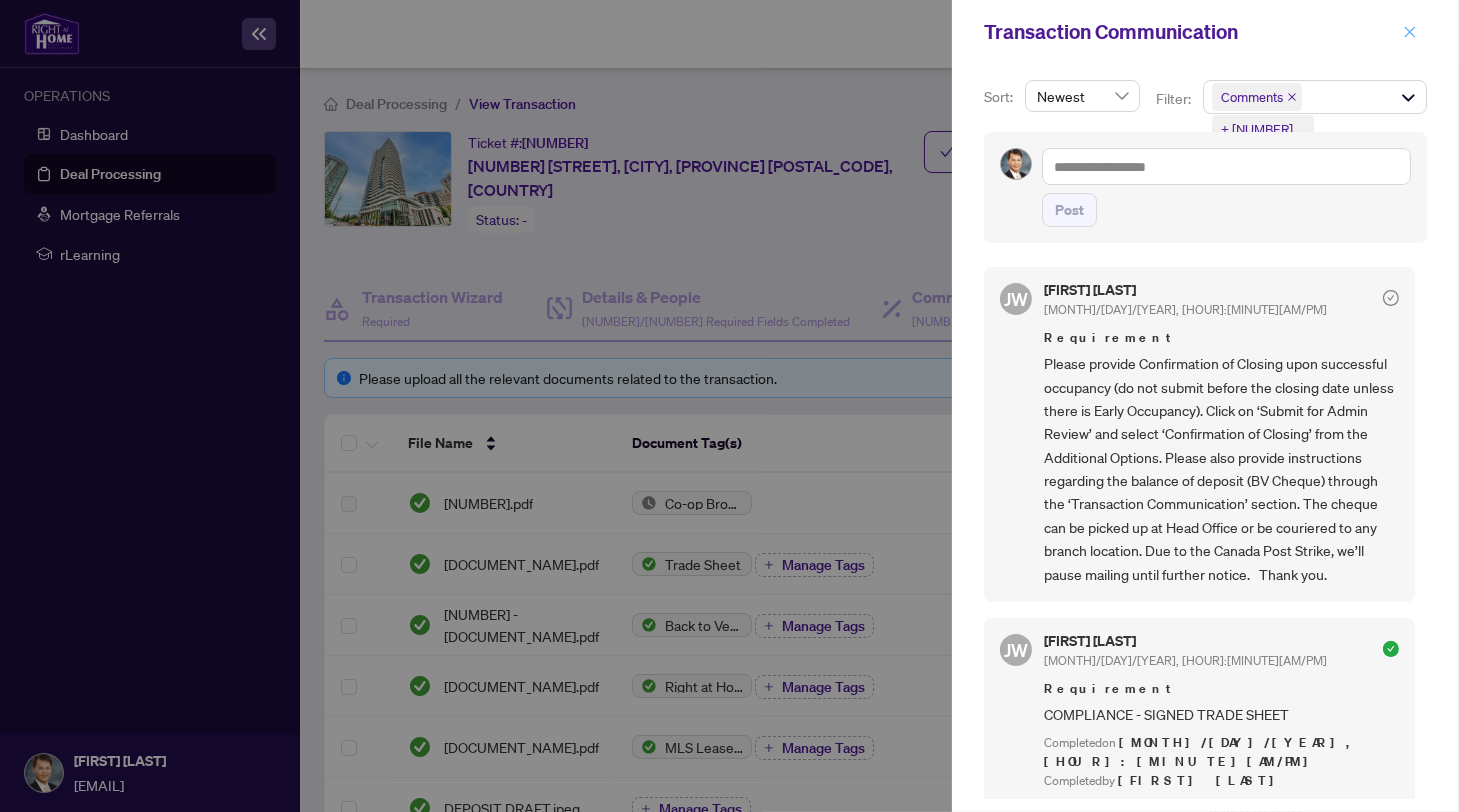 click at bounding box center (1410, 32) 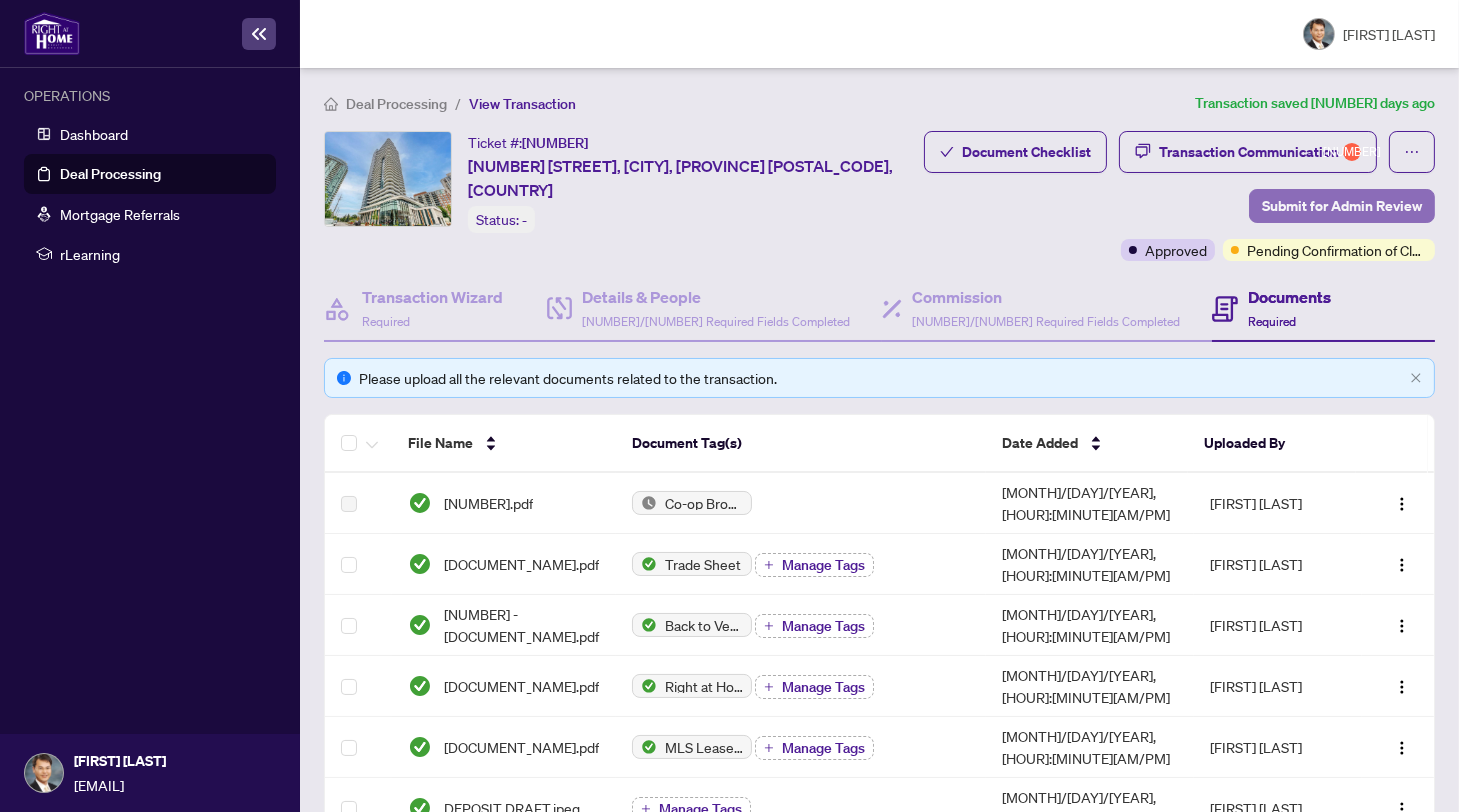 click on "Submit for Admin Review" at bounding box center (1342, 206) 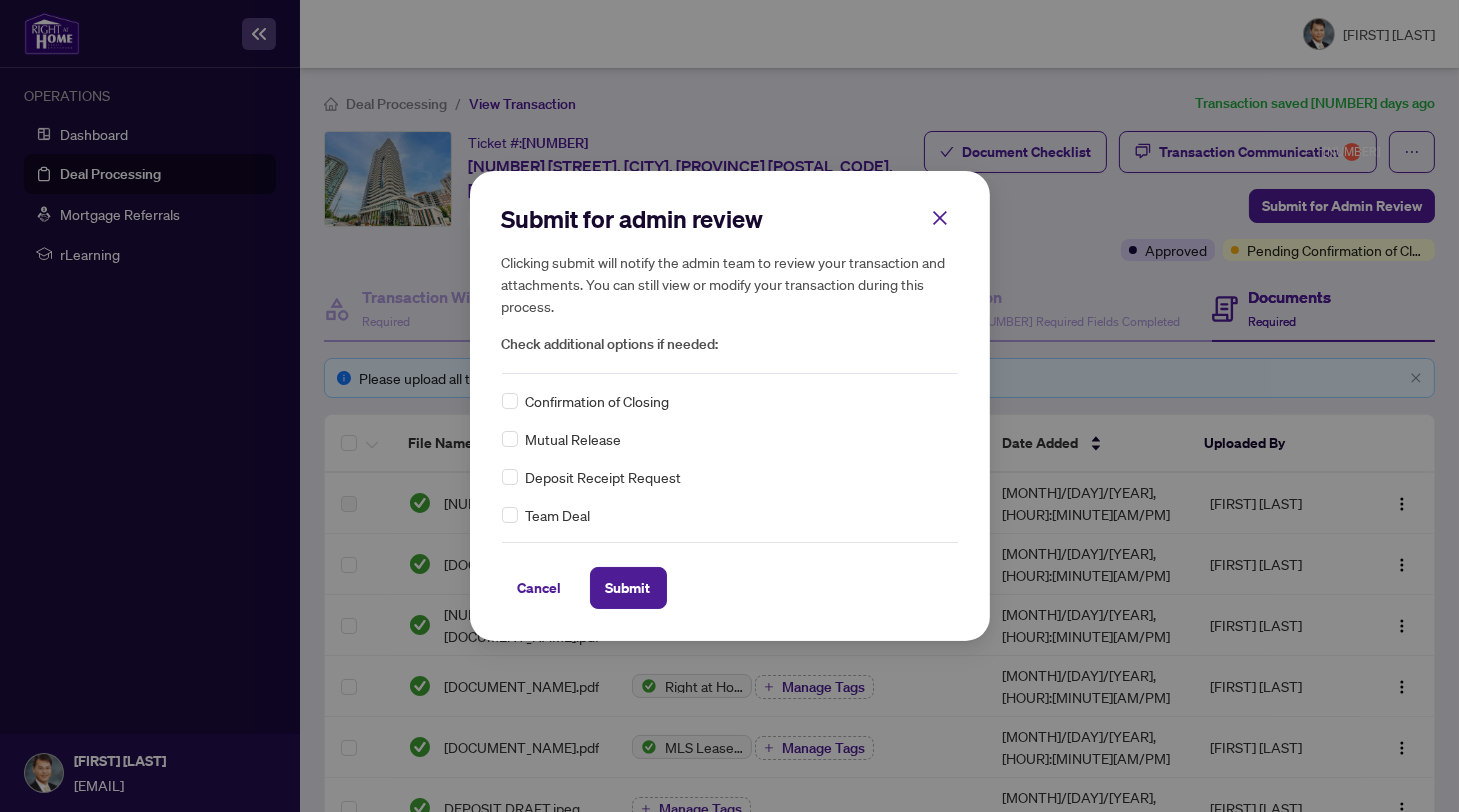 click on "Confirmation of Closing" at bounding box center (598, 401) 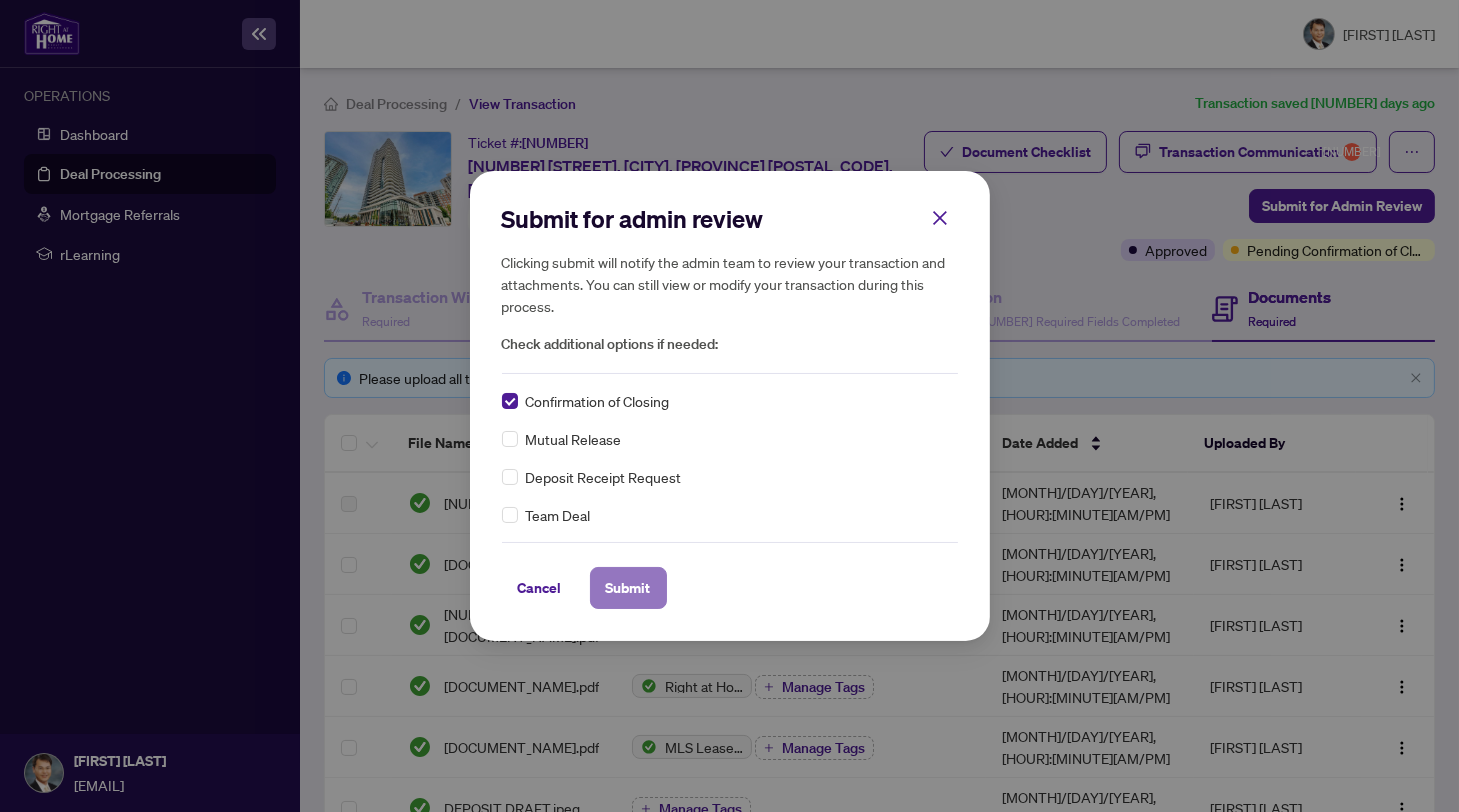click on "Submit" at bounding box center [628, 588] 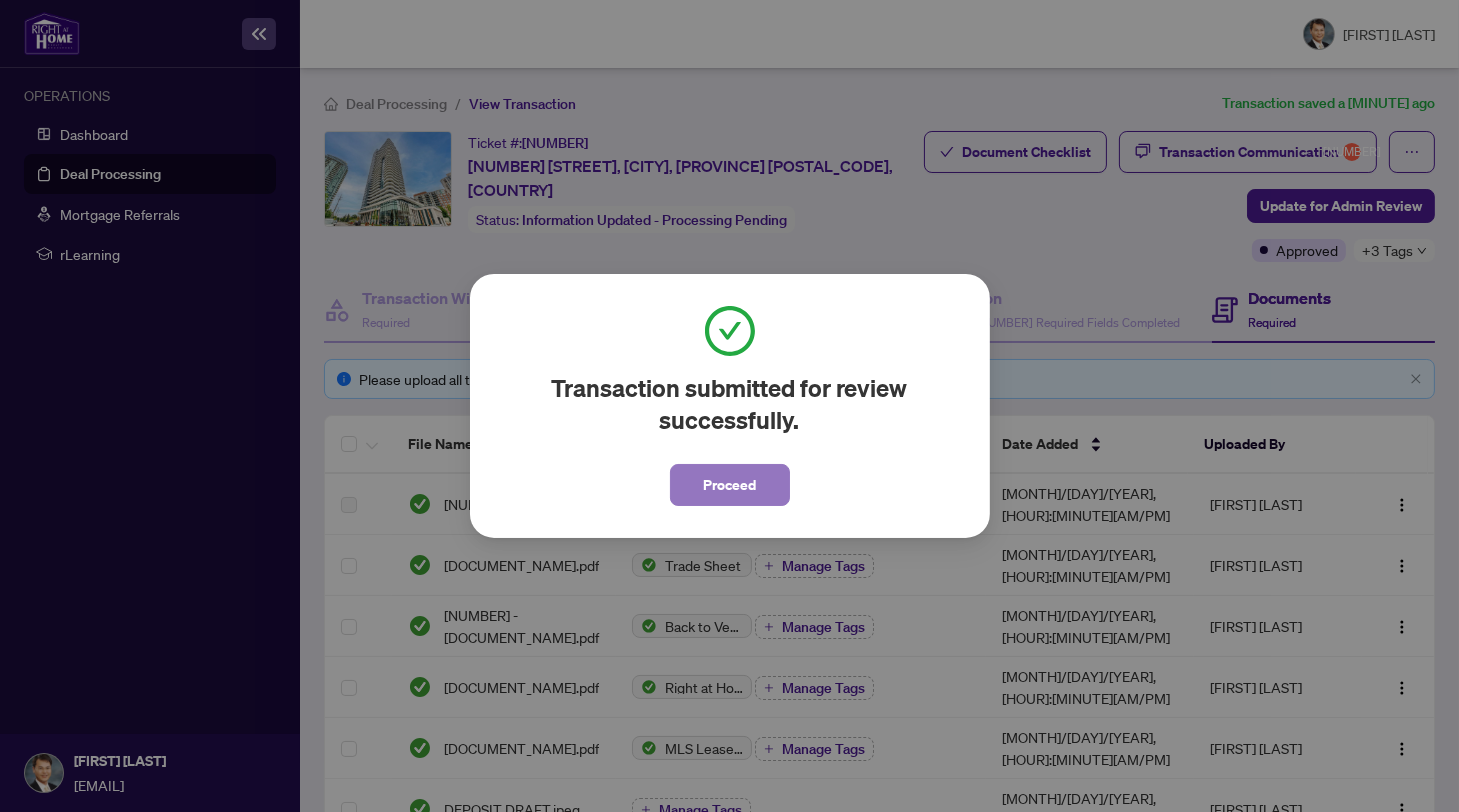 click on "Proceed" at bounding box center [730, 485] 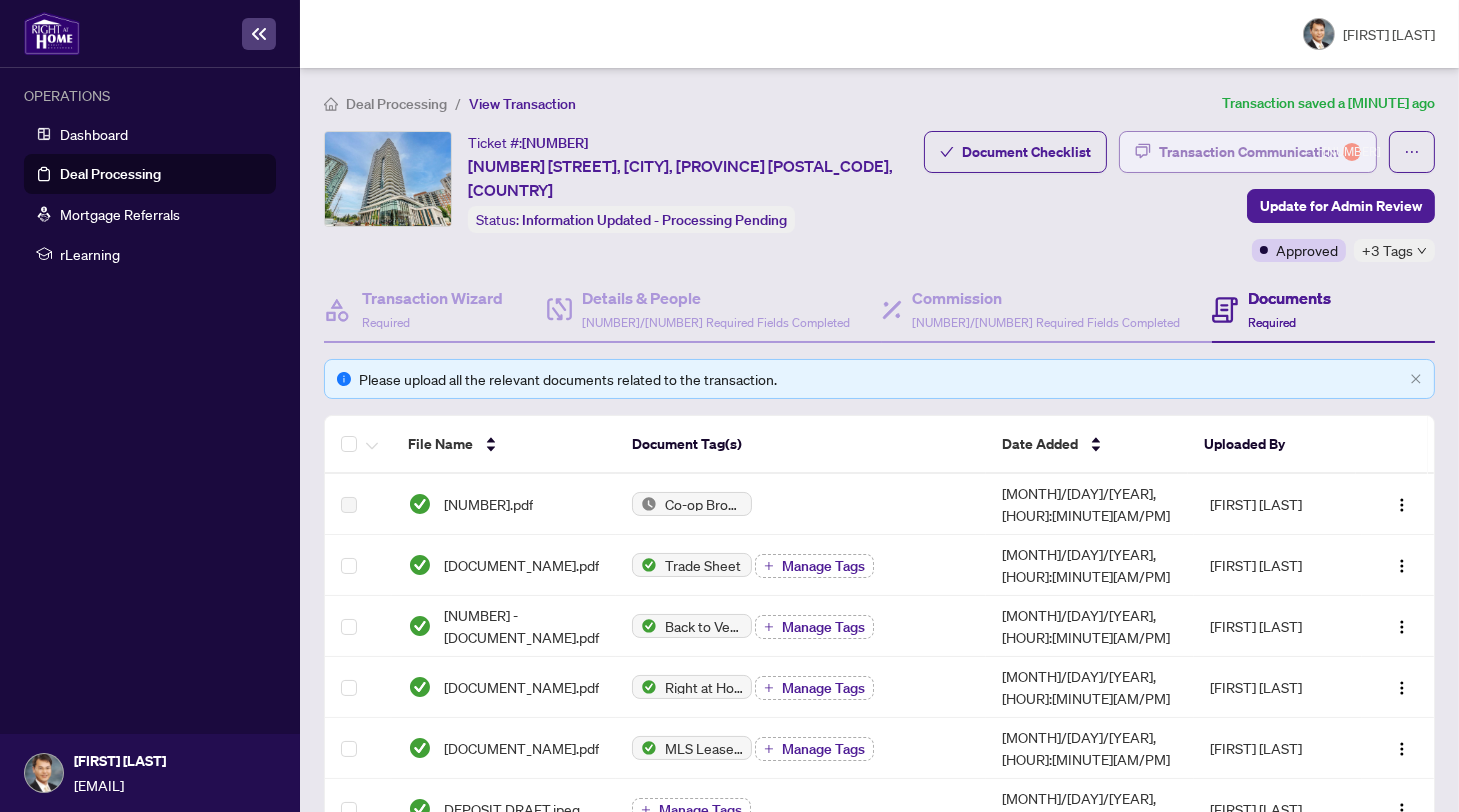 click on "Transaction Communication 1" at bounding box center (1260, 152) 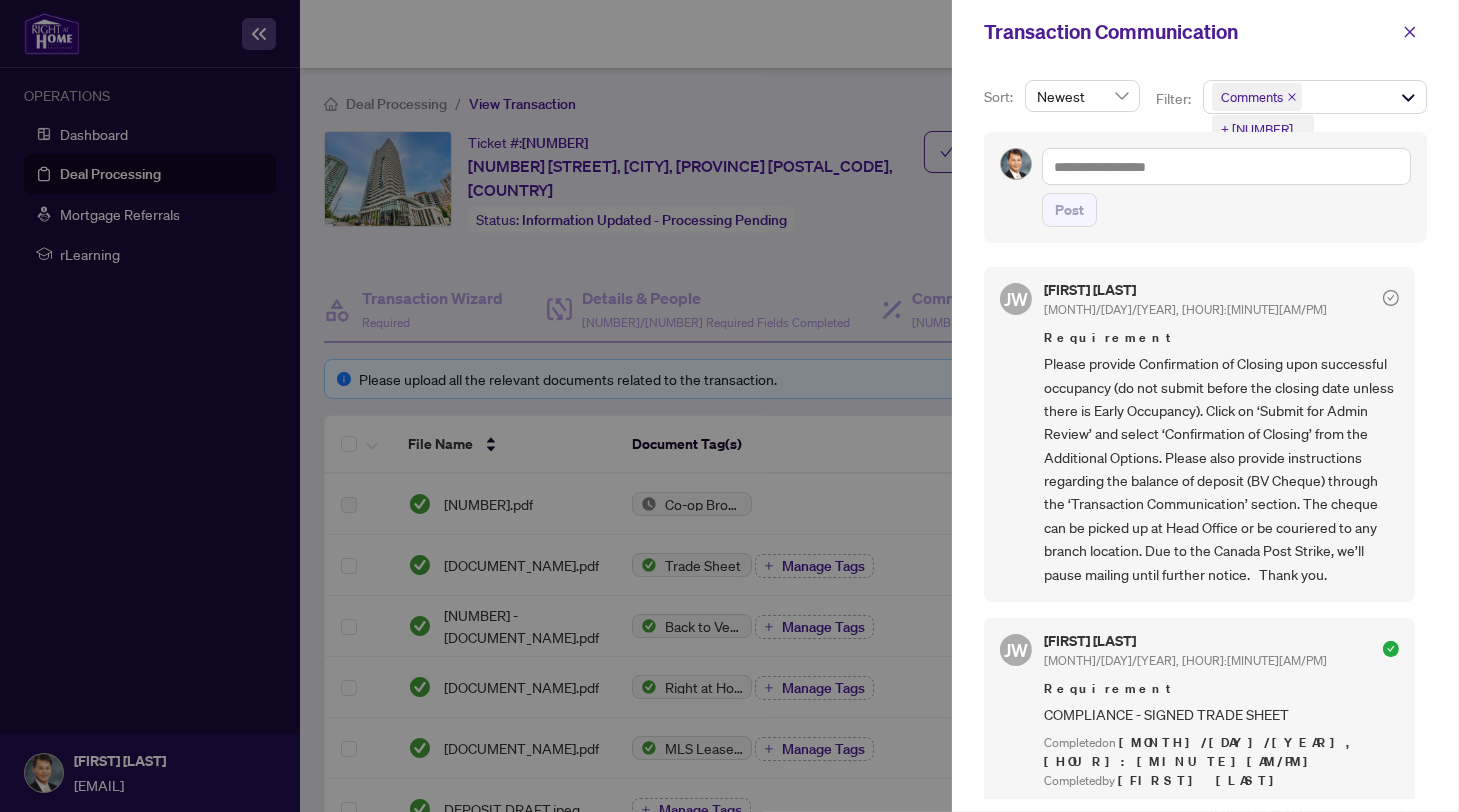 click at bounding box center [729, 406] 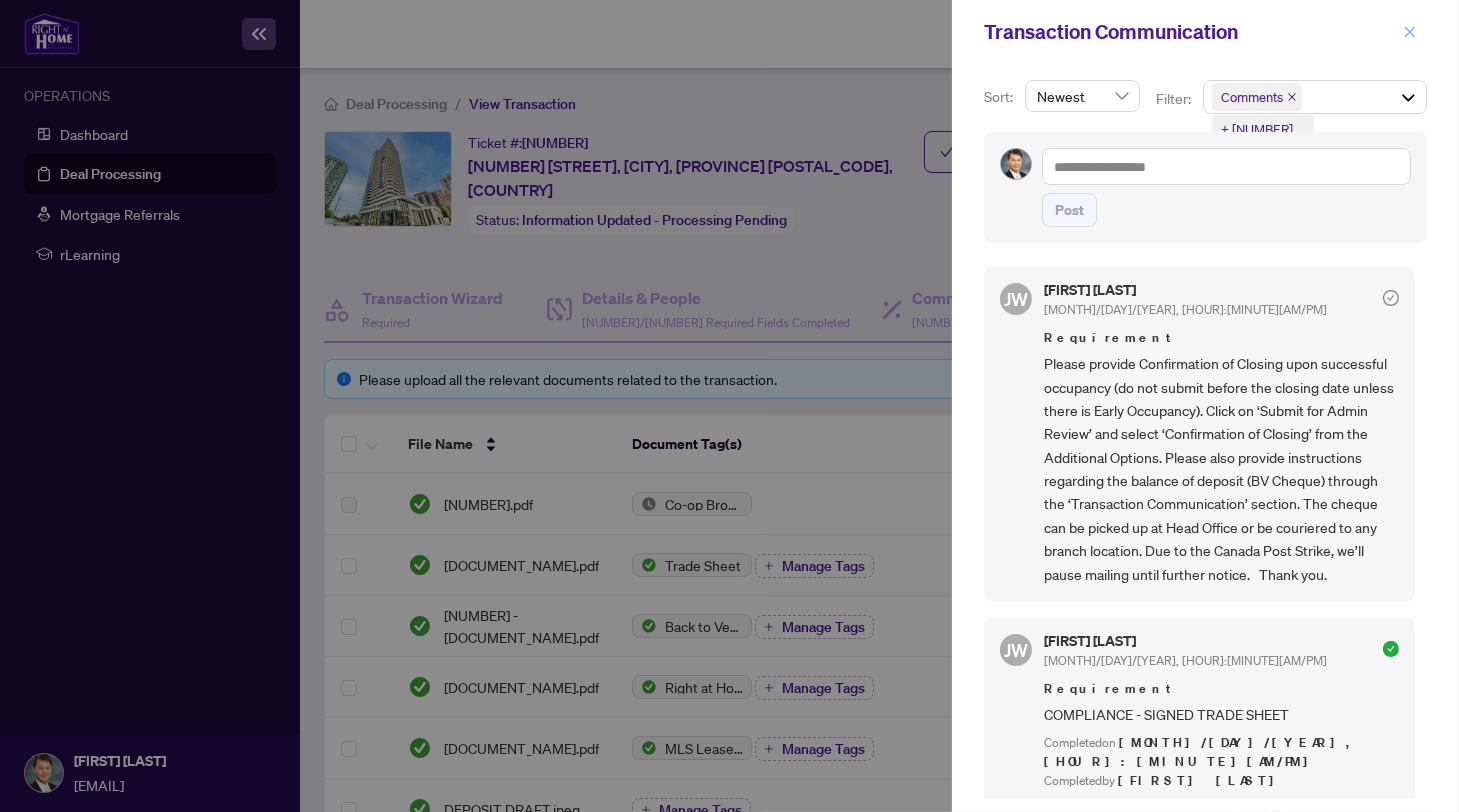 click at bounding box center [1410, 32] 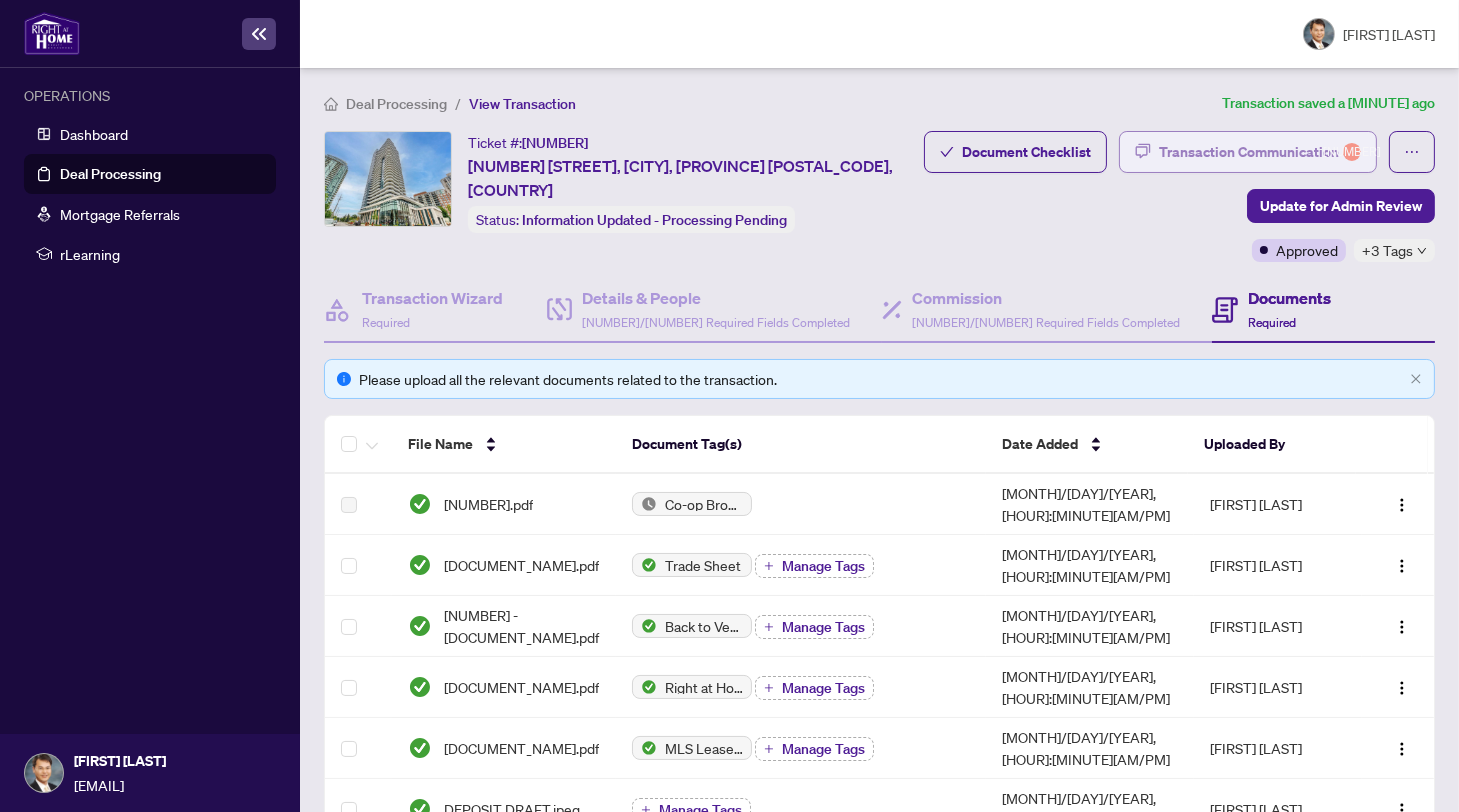 click on "Transaction Communication 1" at bounding box center [1260, 152] 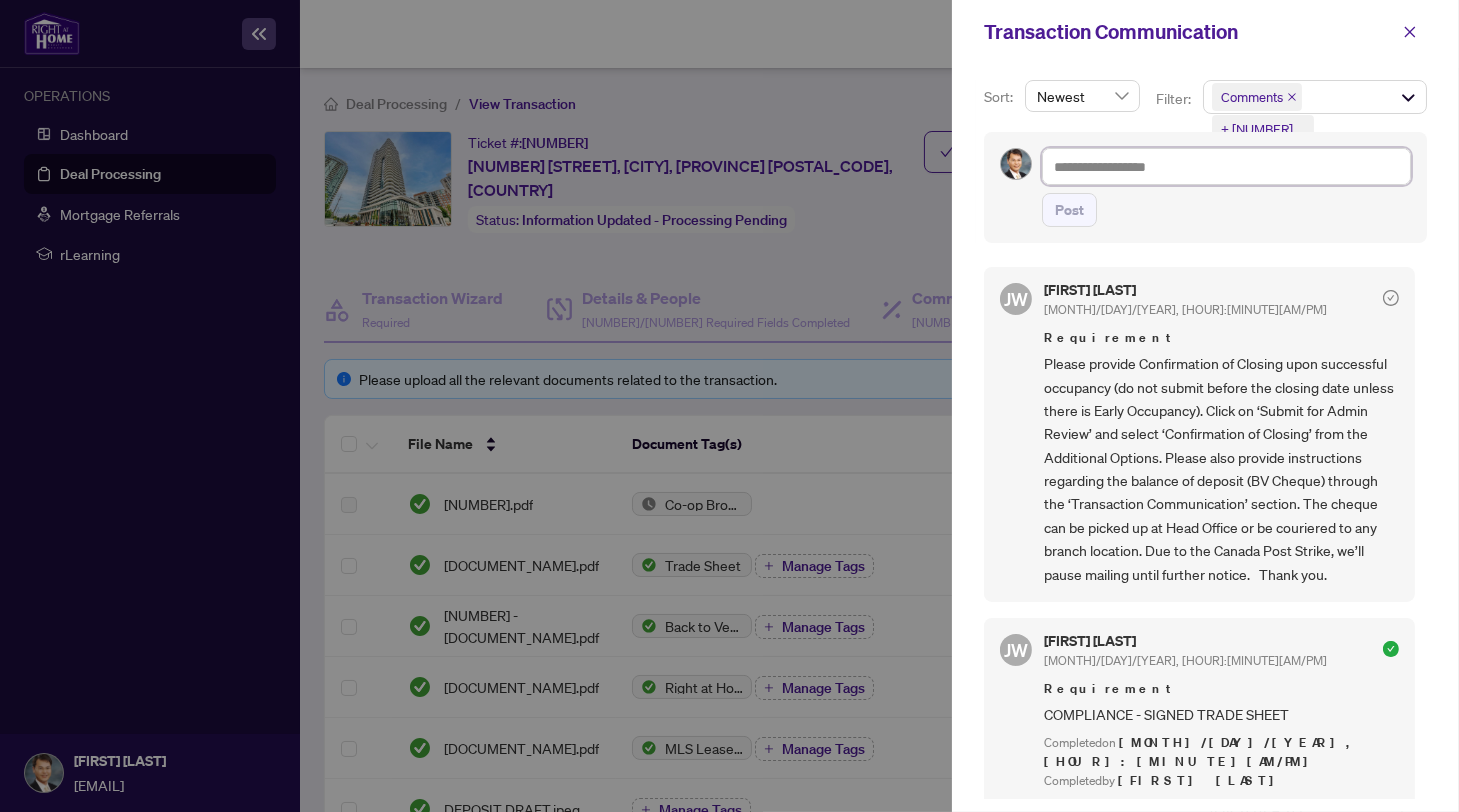 click at bounding box center [1226, 166] 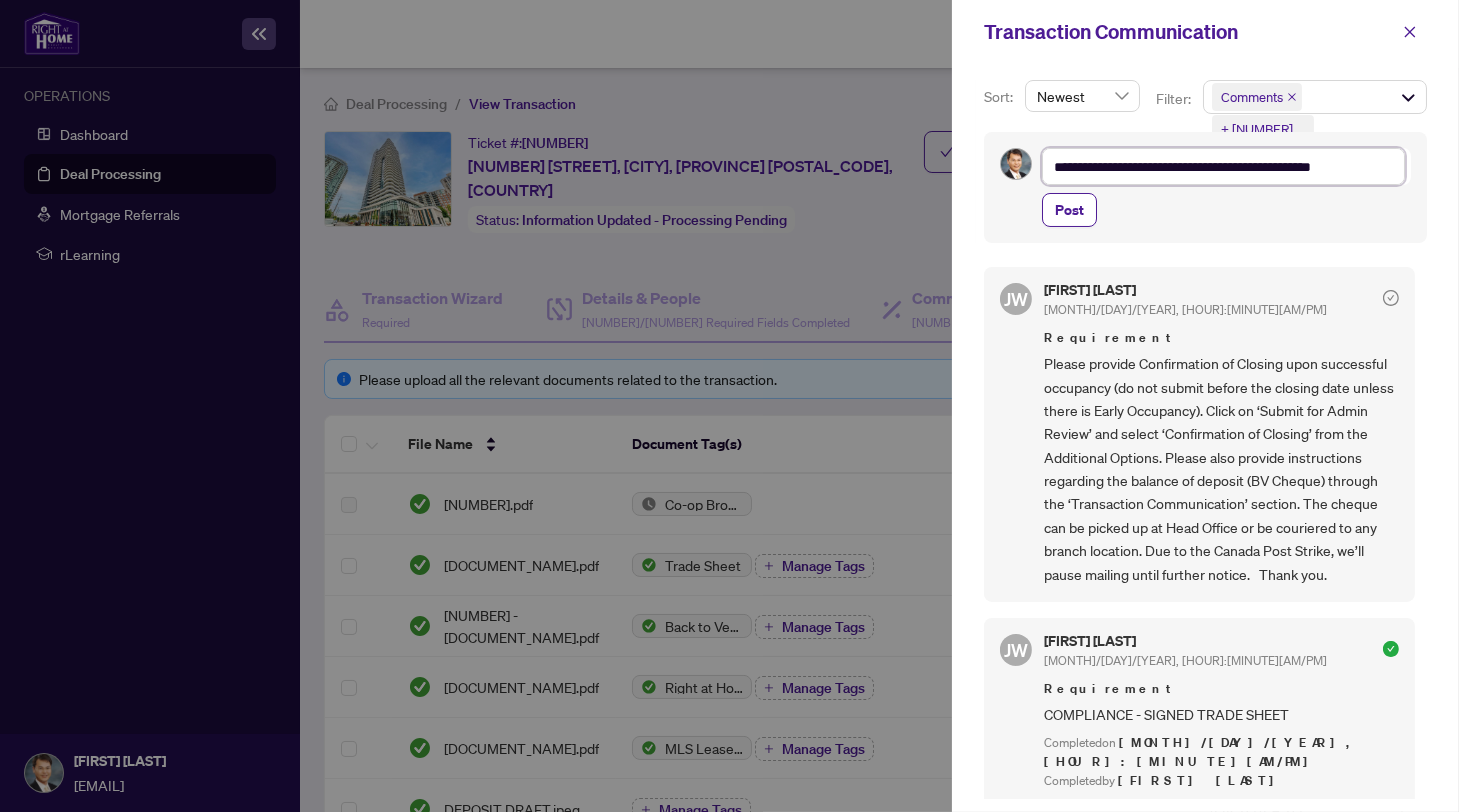 click on "**********" at bounding box center [1223, 166] 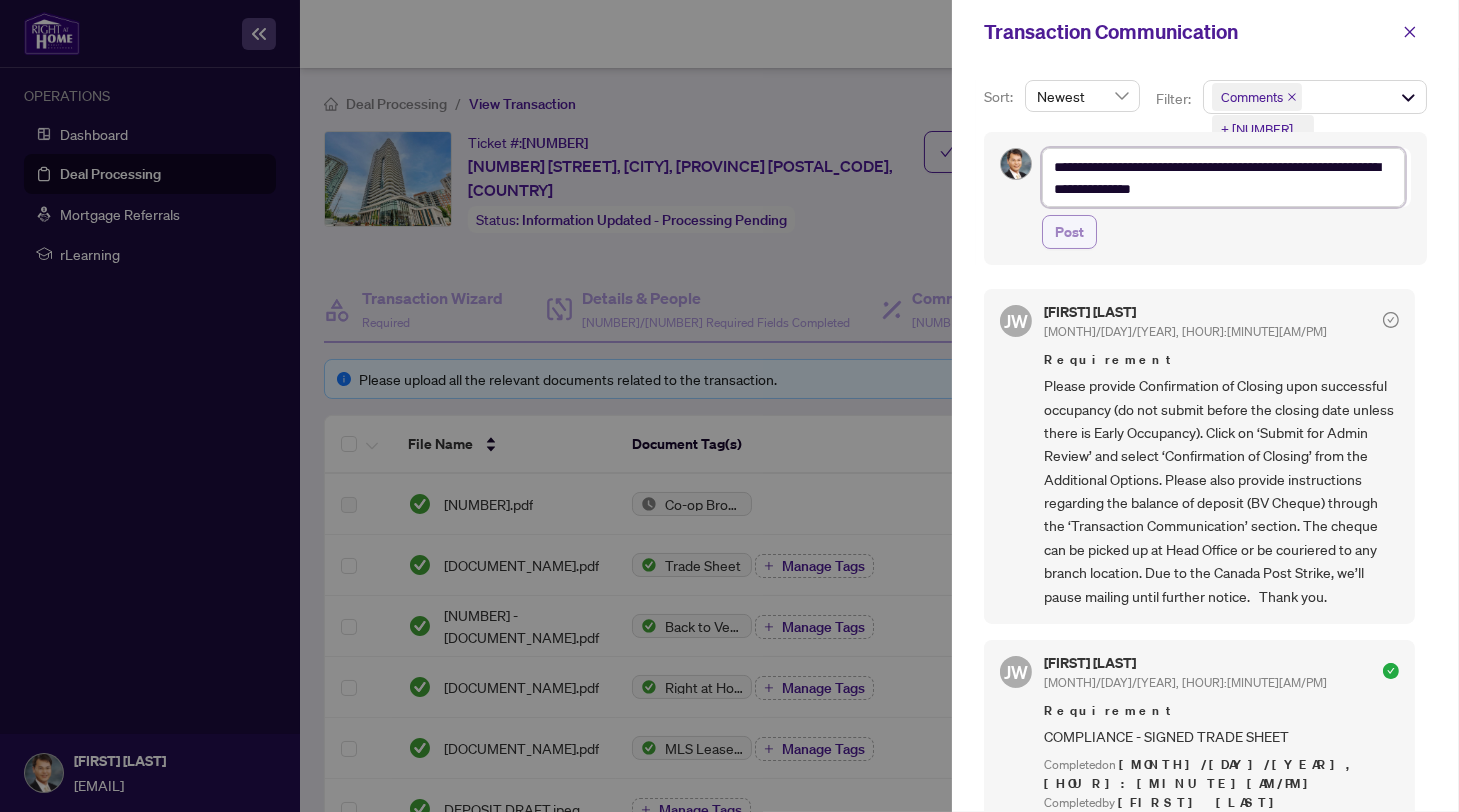 type on "**********" 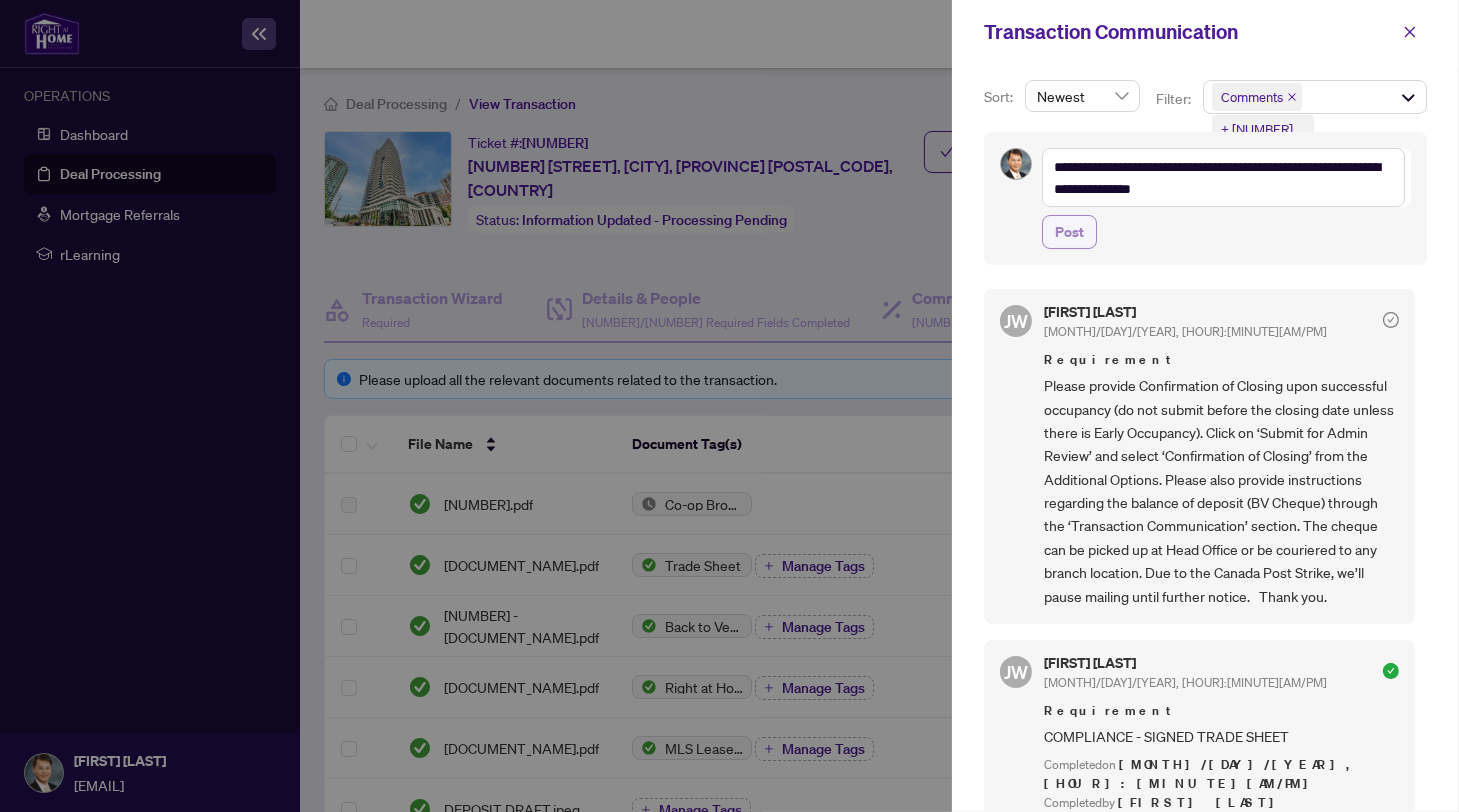 click on "Post" at bounding box center (1069, 232) 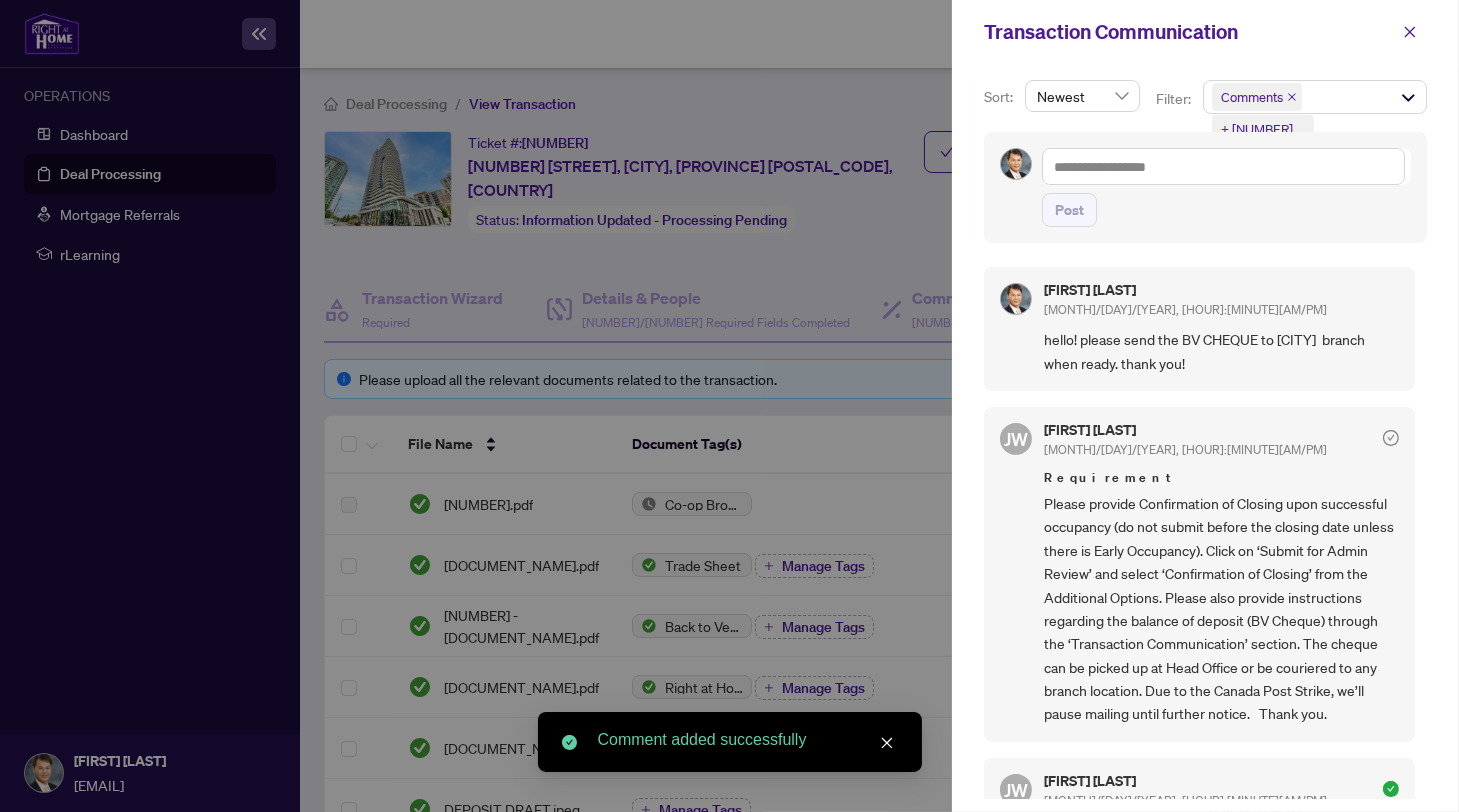 click at bounding box center [886, 743] 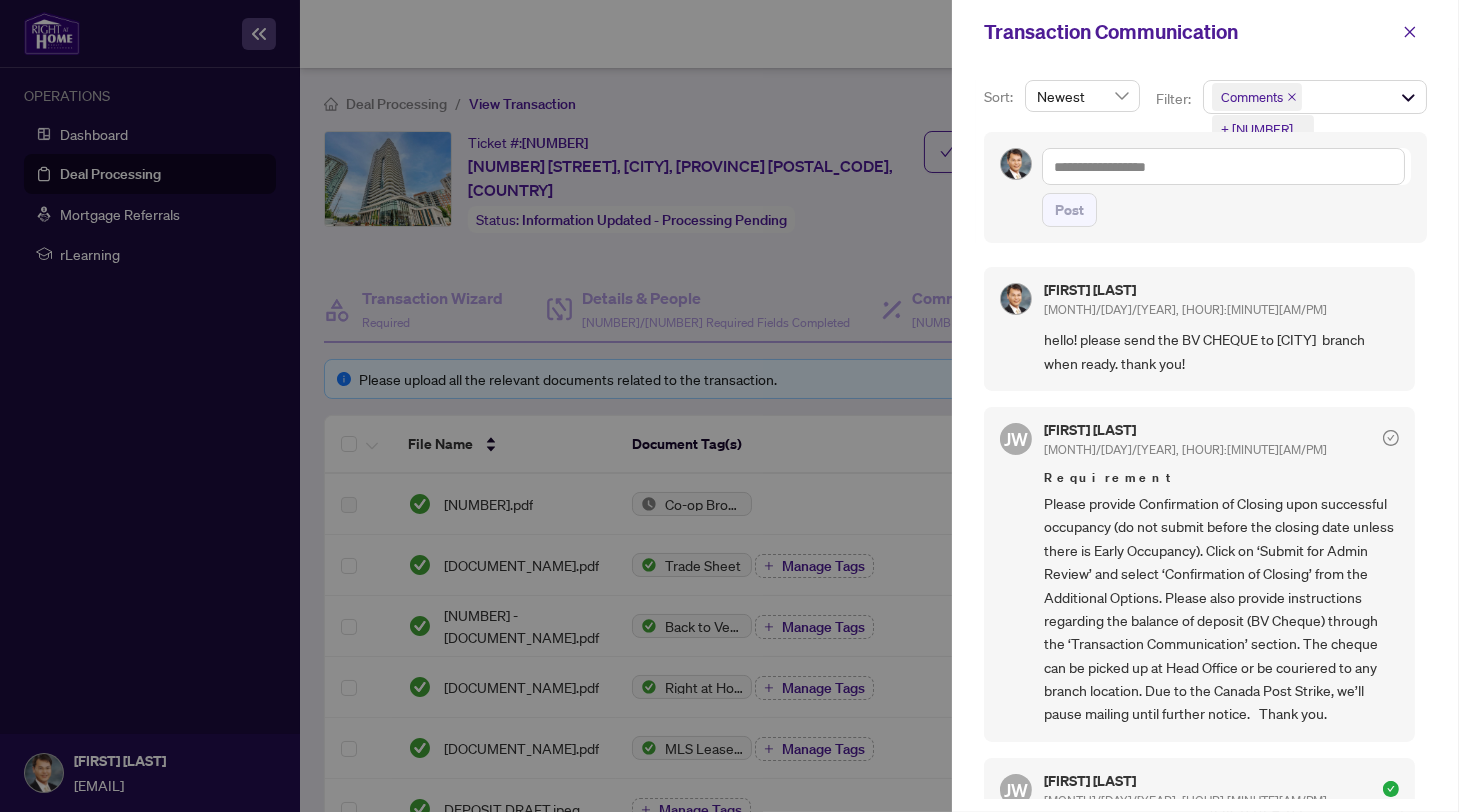 click at bounding box center (729, 406) 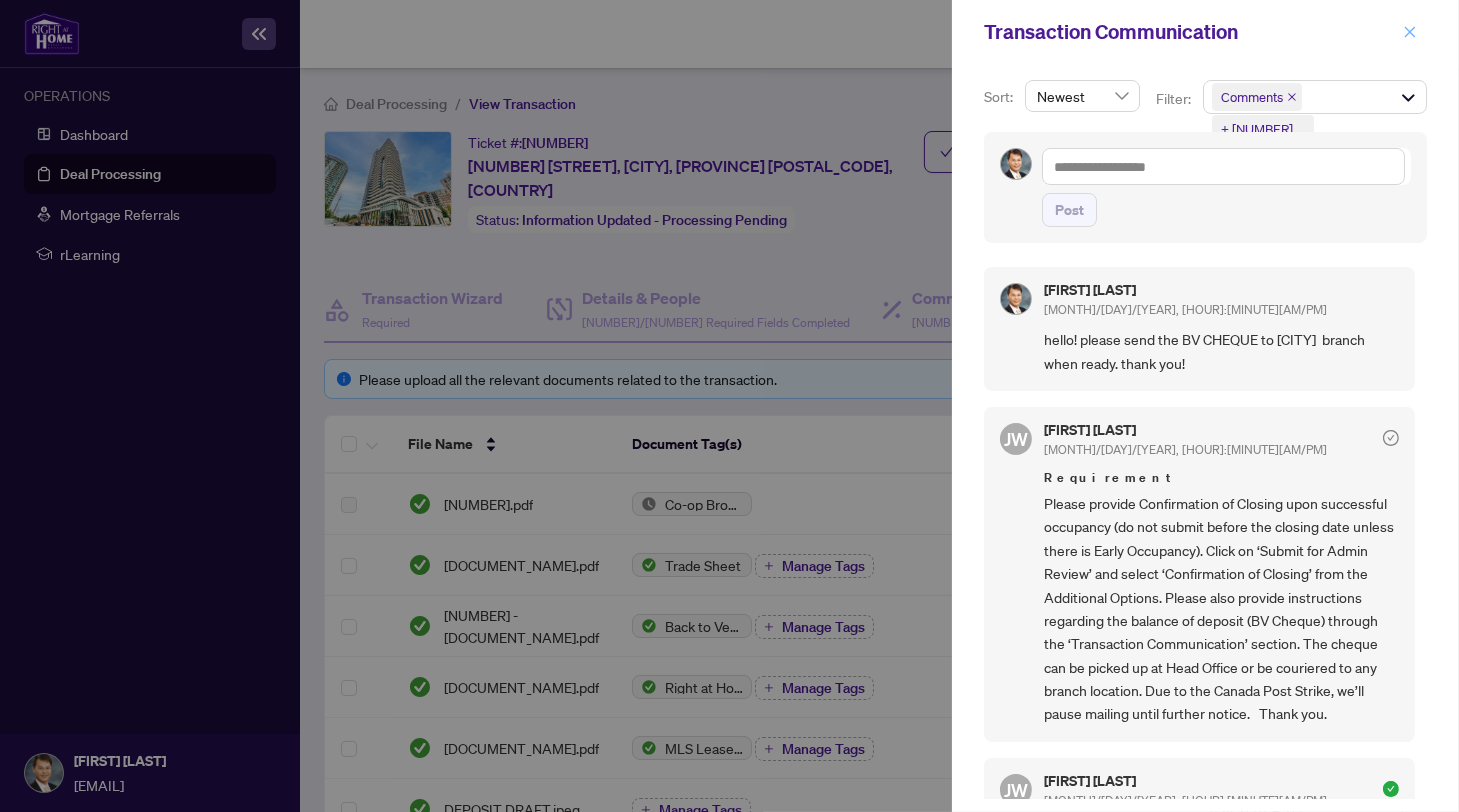click at bounding box center (1410, 32) 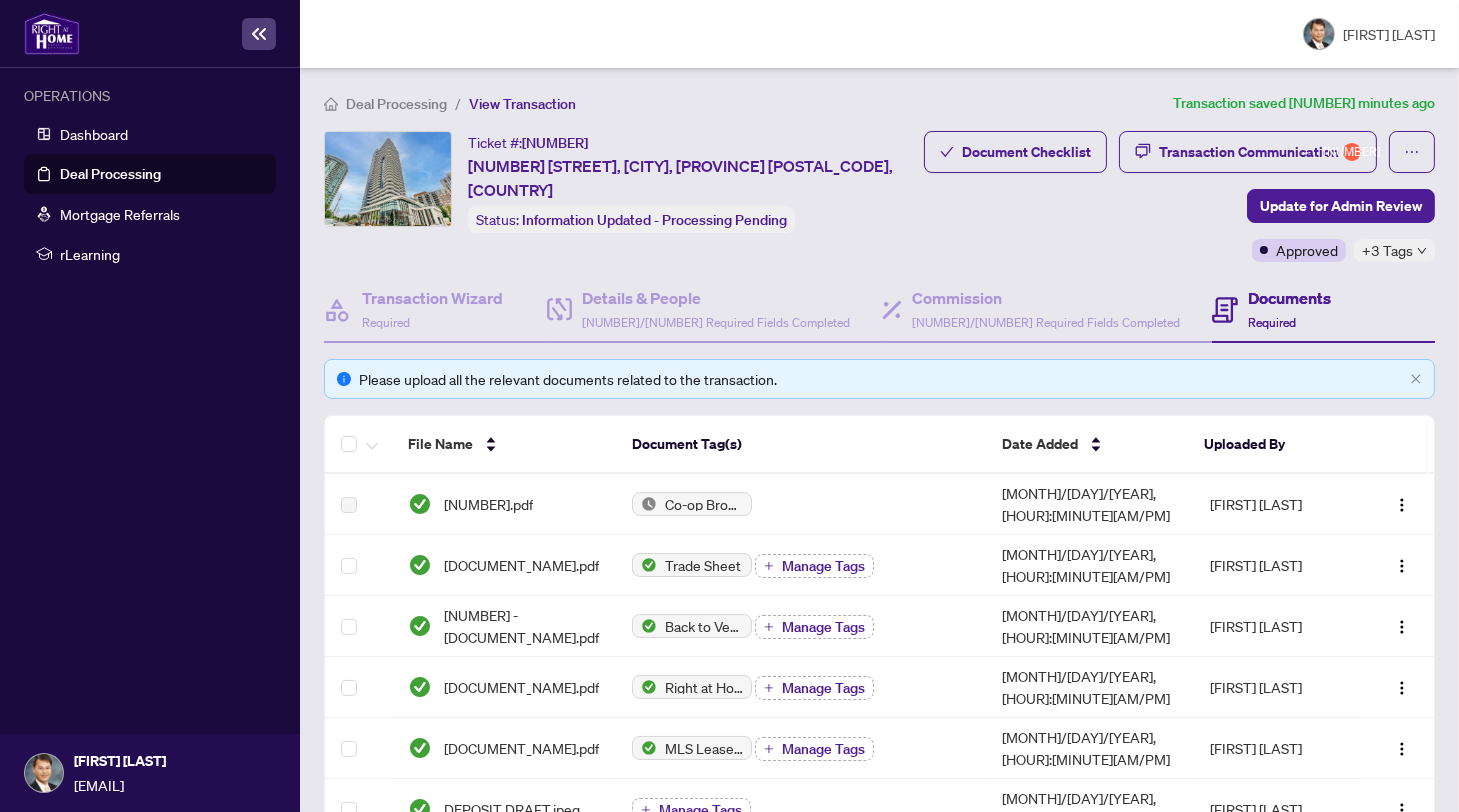 click on "Deal Processing / View Transaction Transaction saved   2 minutes ago Ticket #:   [NUMBER] [NUMBER] [STREET], [CITY], [PROVINCE] [POSTAL_CODE], [COUNTRY] Status:   Information Updated - Processing Pending Update for Admin Review Document Checklist Transaction Communication 1 Update for Admin Review Approved +3 Tags Transaction Wizard Required Details & People 2/2 Required Fields Completed Commission 2/2 Required Fields Completed Documents Required Please upload all the relevant documents related to the transaction. File Name Document Tag(s) Date Added Uploaded By             [NUMBER].pdf Co-op Brokerage Commission Statement [MONTH]/[DAY]/[YEAR], [HOUR]:[MINUTE][AM/PM] Linda Watson SIGNED TS FORM.pdf Trade Sheet Manage Tags [MONTH]/[DAY]/[YEAR], [HOUR]:[MINUTE][AM/PM] Mark K Choi [NUMBER] - [DOCUMENT_NAME].pdf Back to Vendor Letter Manage Tags [MONTH]/[DAY]/[YEAR], [HOUR]:[MINUTE][AM/PM] Jackie Wu [DOCUMENT_NAME].pdf Right at Home Deposit Receipt Manage Tags [MONTH]/[DAY]/[YEAR], [HOUR]:[MINUTE][AM/PM] YuPan Wang mls leased.pdf MLS Leased Print Out Manage Tags [MONTH]/[DAY]/[YEAR], [HOUR]:[MINUTE][AM/PM] Mark K Choi Manage Tags" at bounding box center (879, 743) 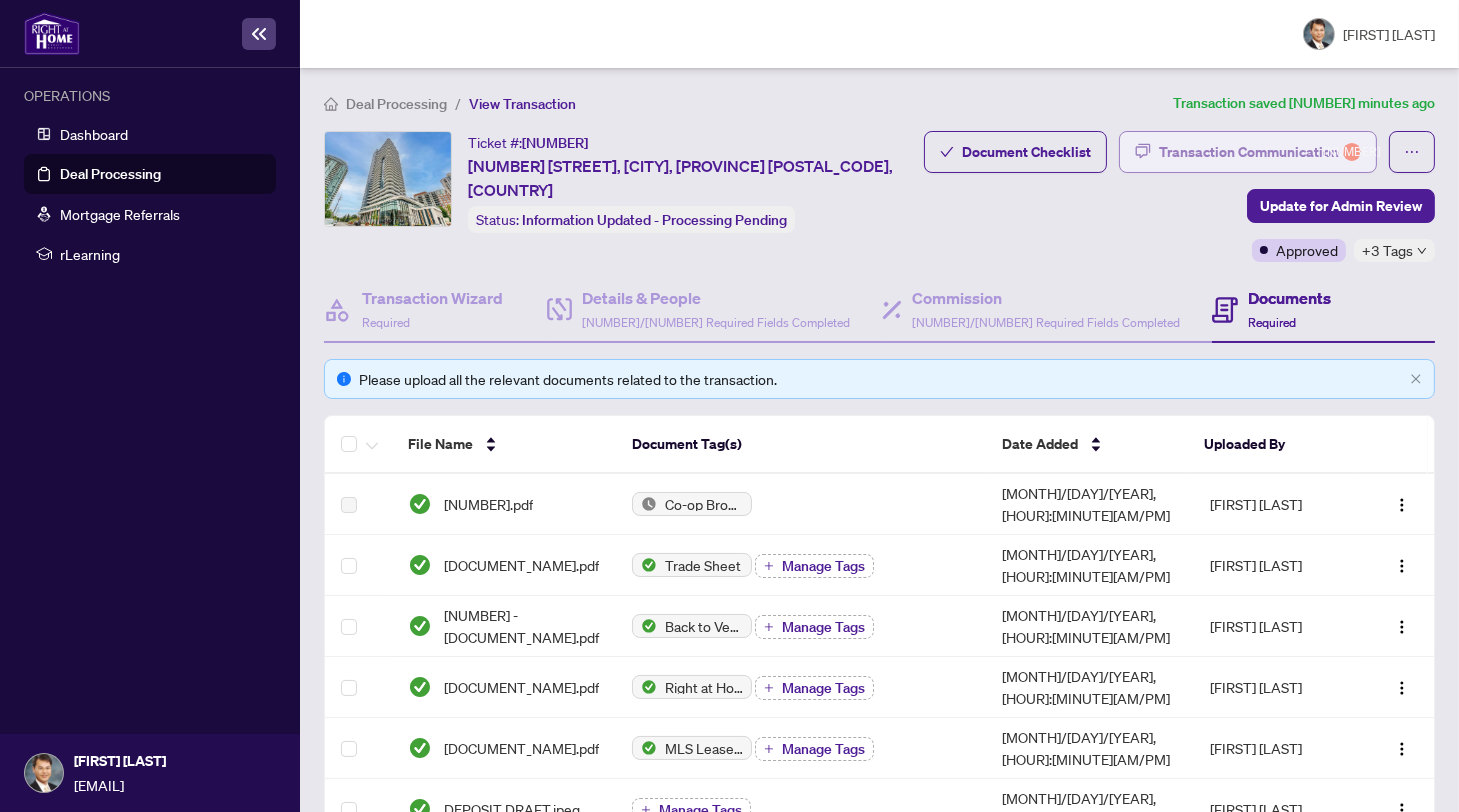 click on "Transaction Communication 1" at bounding box center (1260, 152) 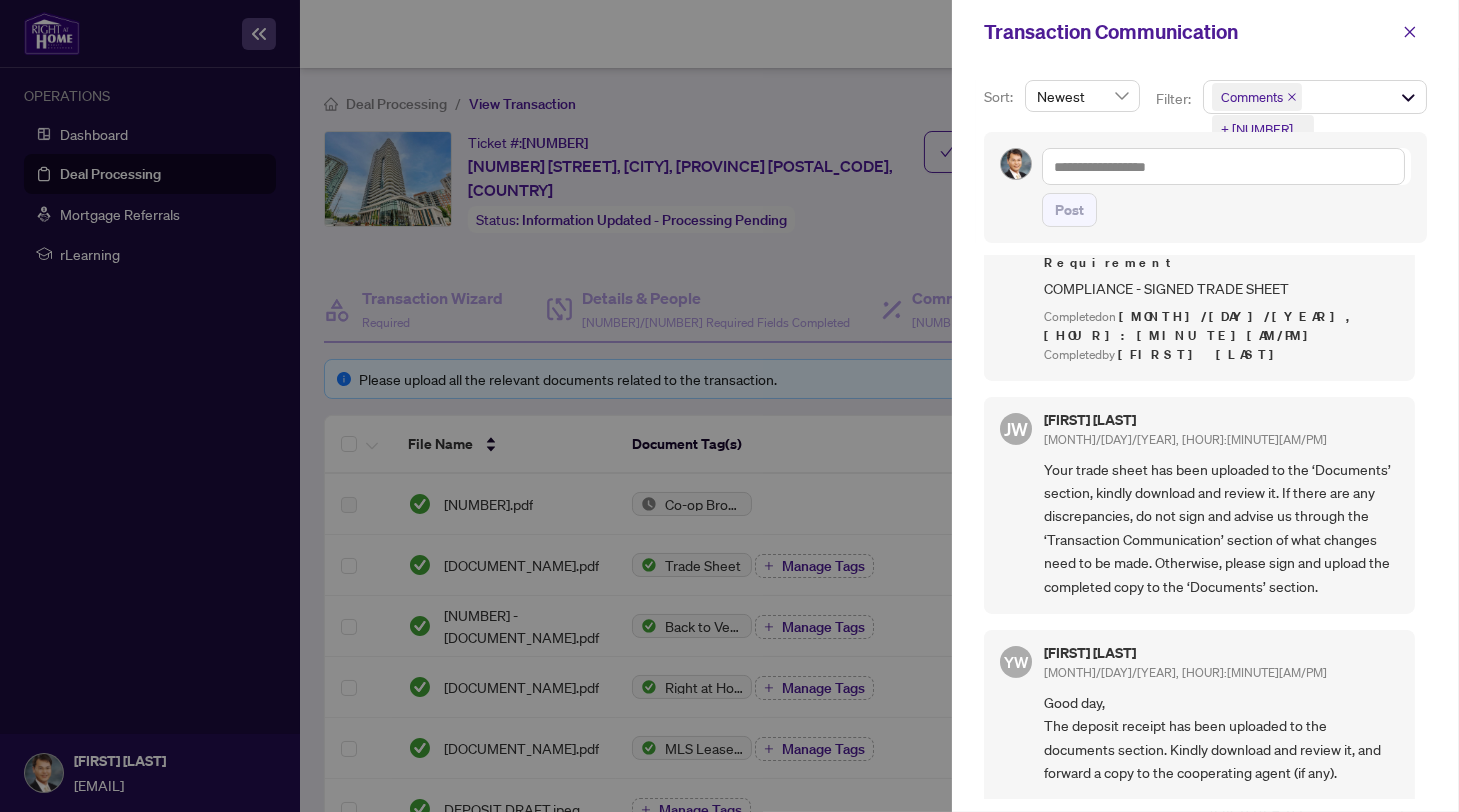 scroll, scrollTop: 555, scrollLeft: 0, axis: vertical 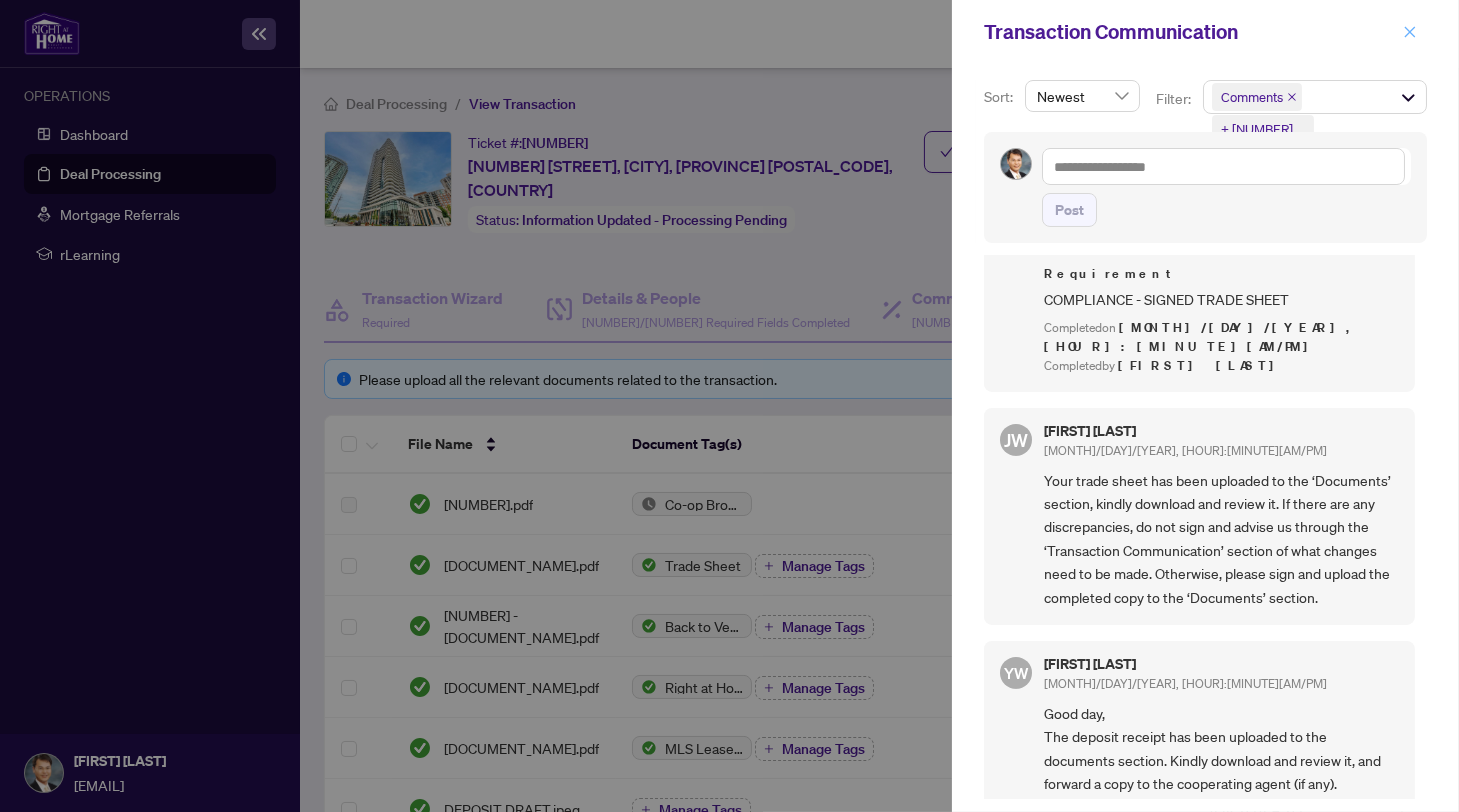 click at bounding box center (1410, 32) 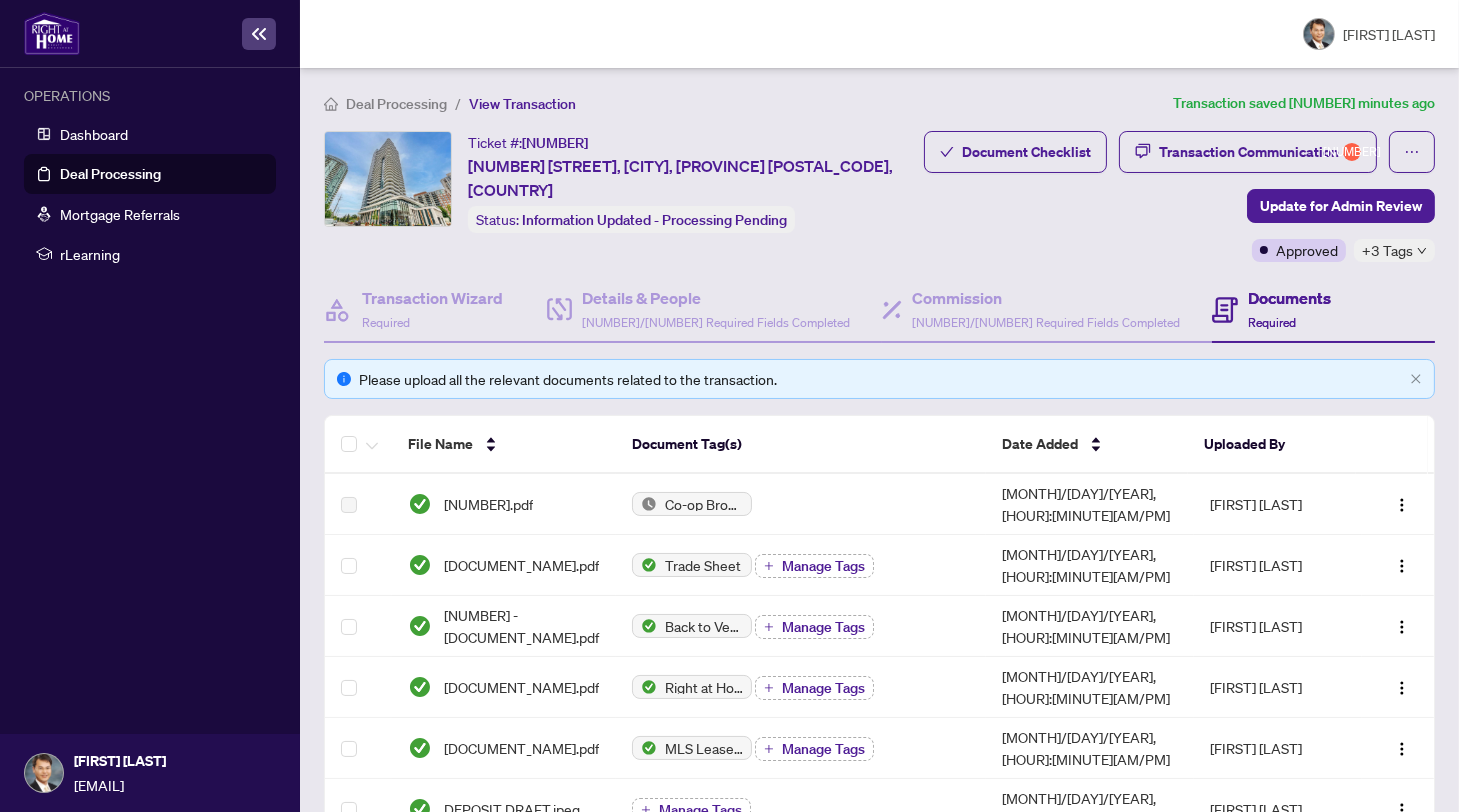 click on "Document Checklist Transaction Communication 1 Update for Admin Review Approved +3 Tags" at bounding box center [1179, 196] 